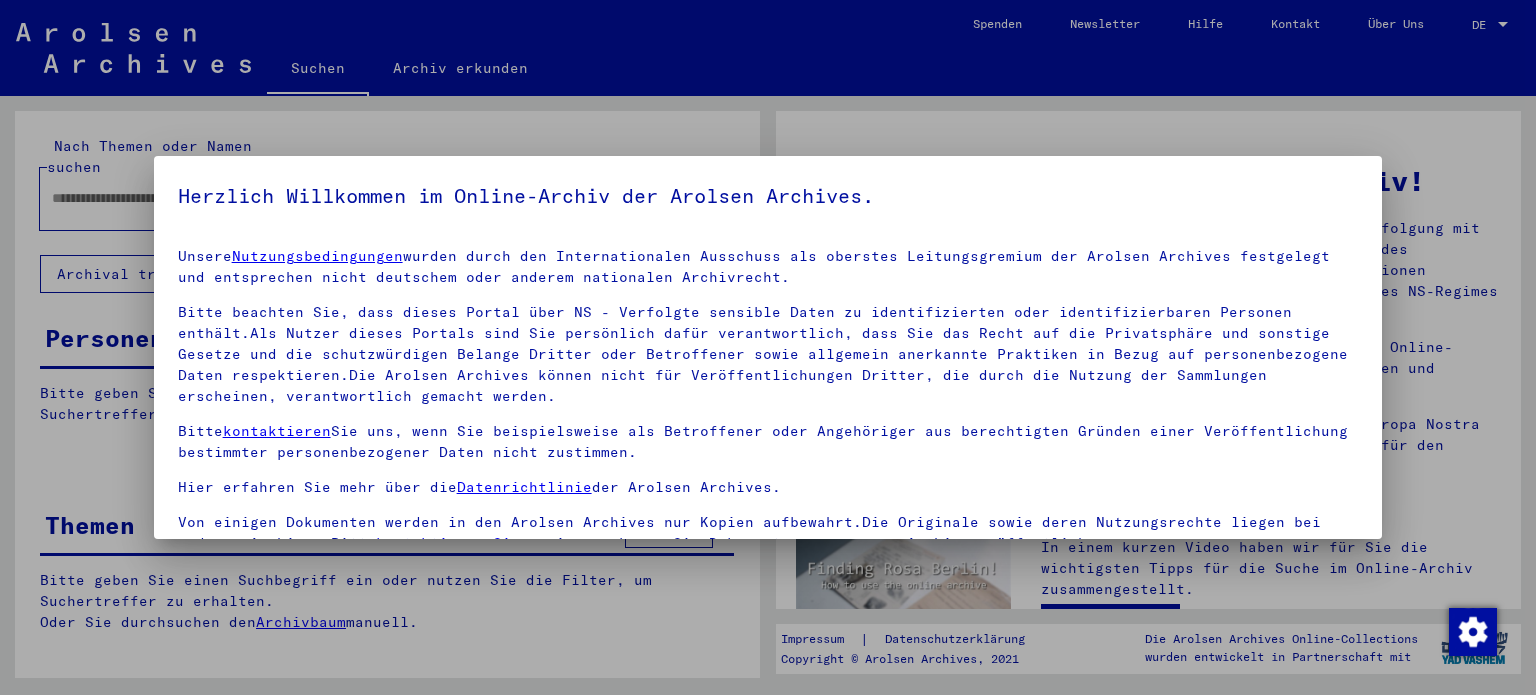scroll, scrollTop: 0, scrollLeft: 0, axis: both 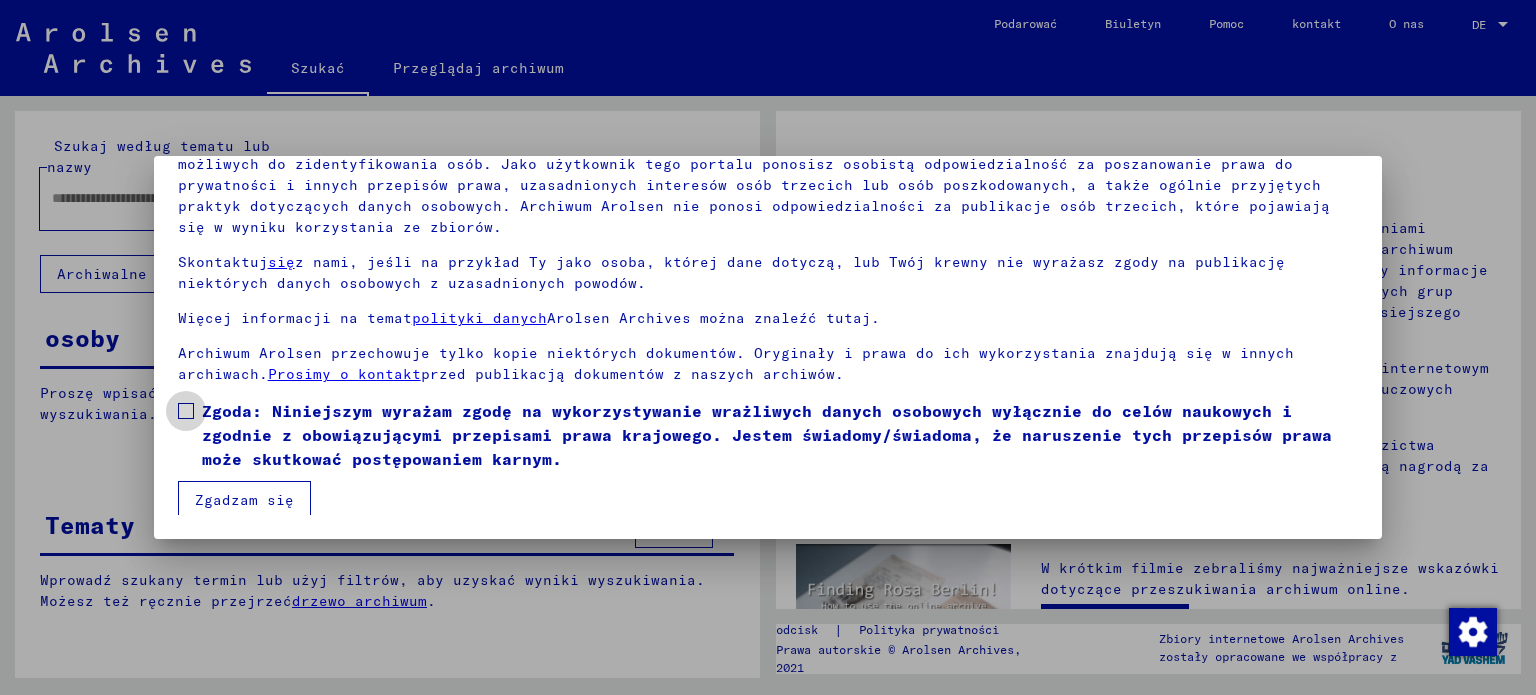click at bounding box center [186, 411] 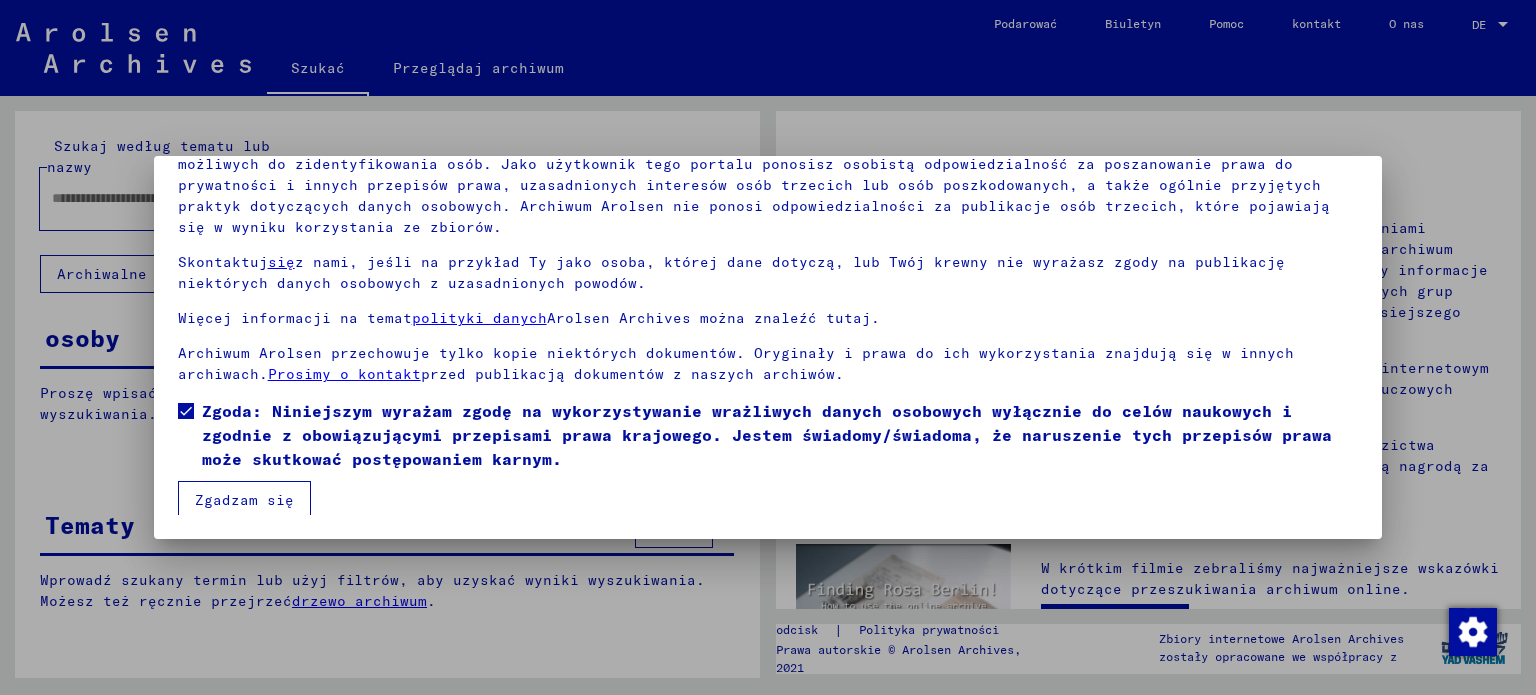 click on "Zgadzam się" at bounding box center [244, 500] 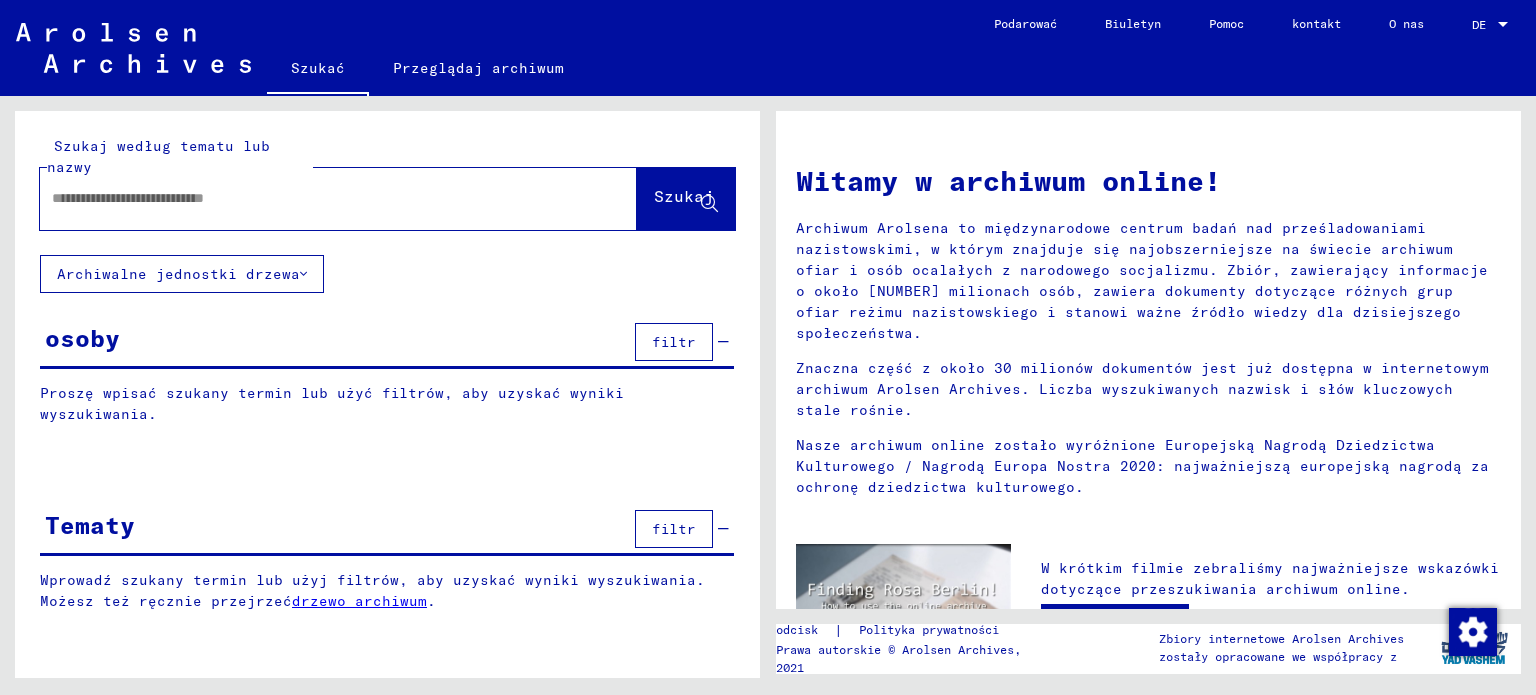 click at bounding box center [314, 198] 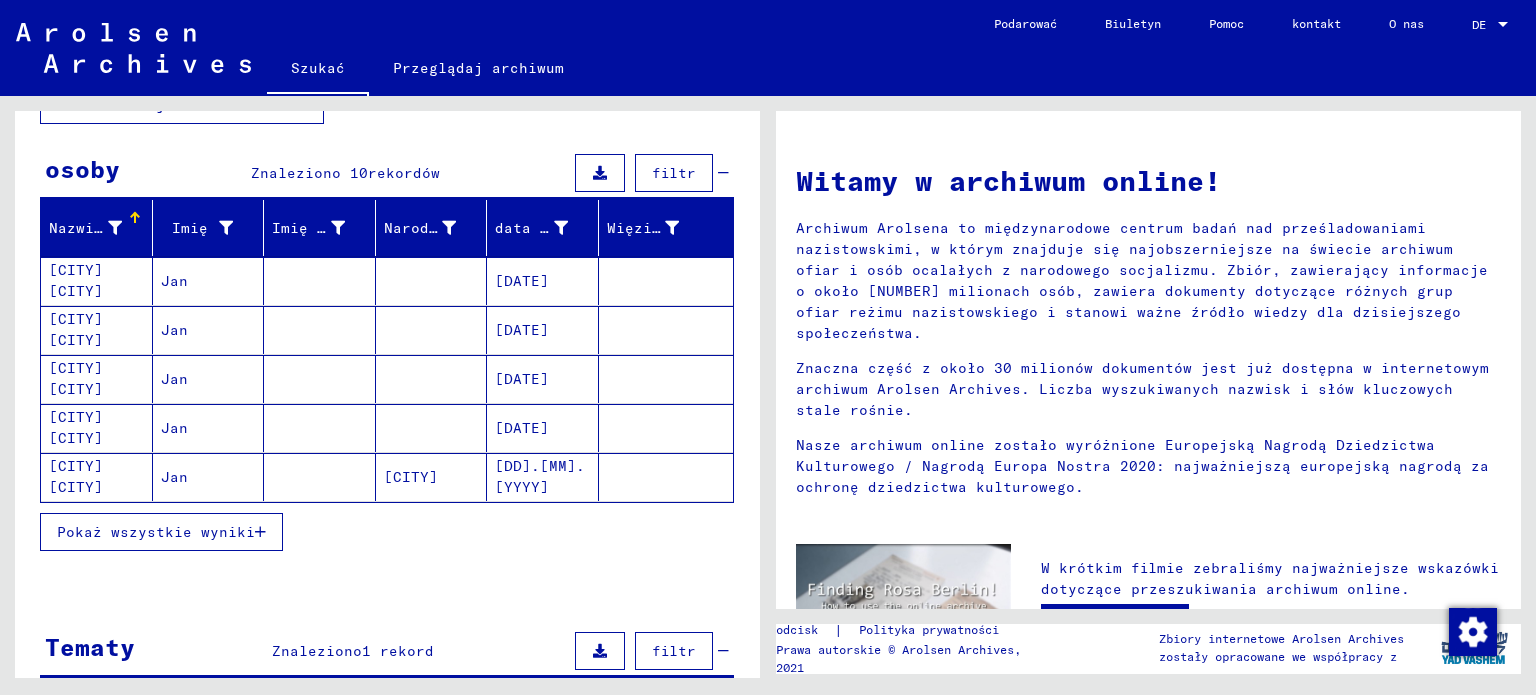 scroll, scrollTop: 187, scrollLeft: 0, axis: vertical 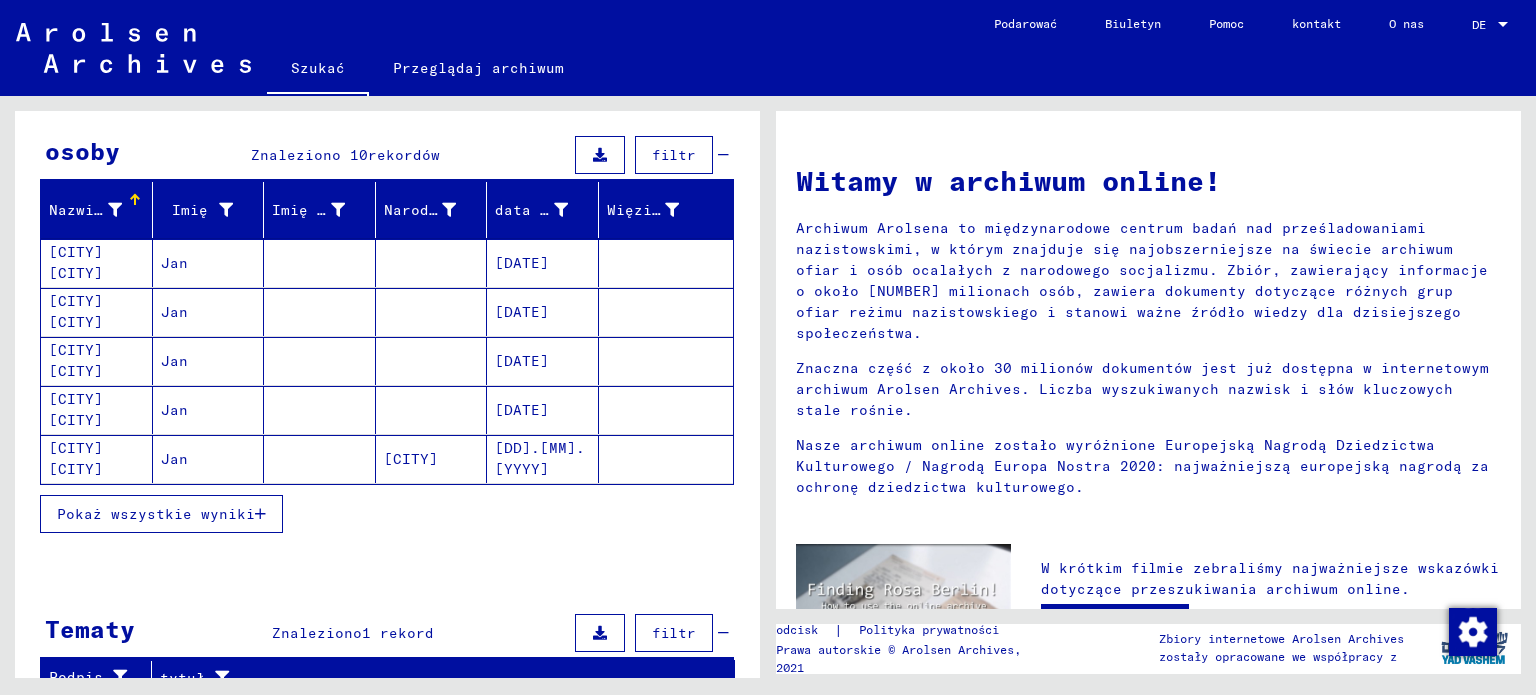 click on "Pokaż wszystkie wyniki" at bounding box center (156, 514) 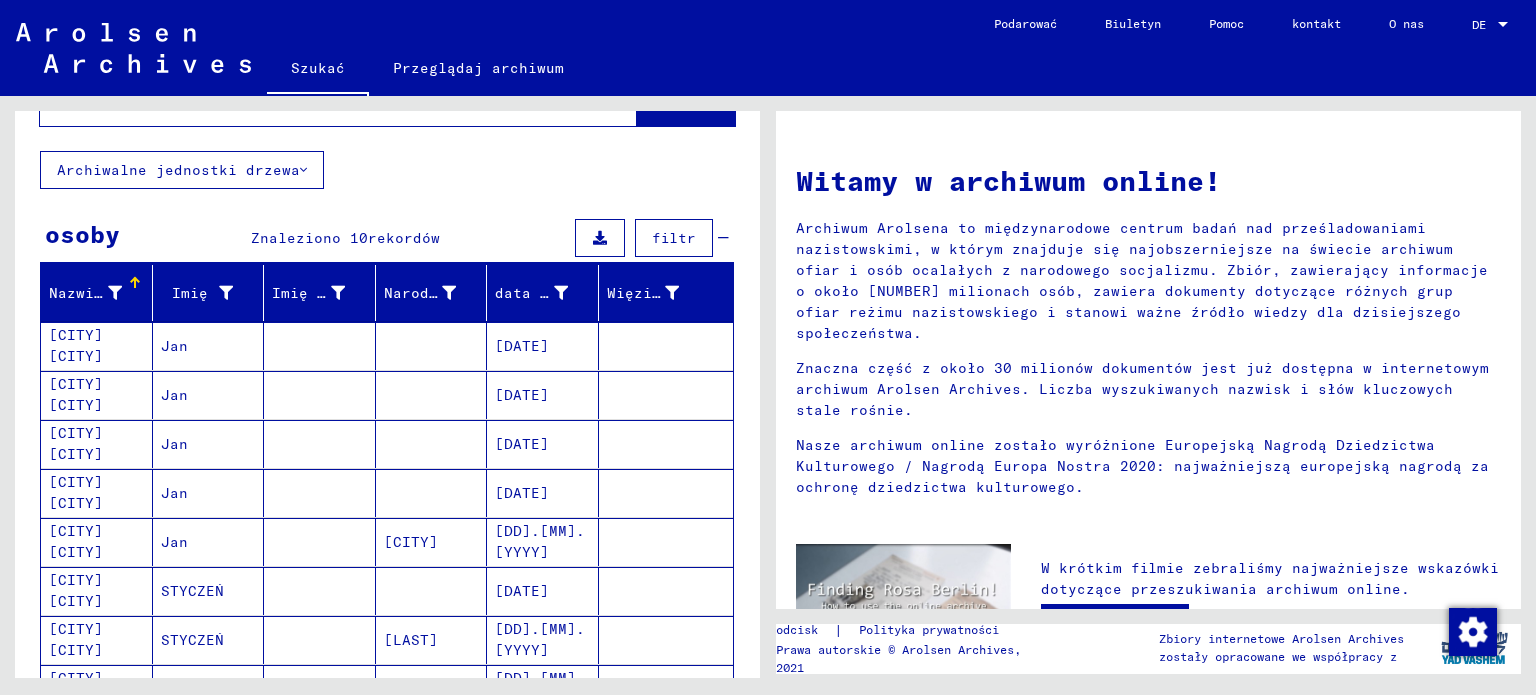 scroll, scrollTop: 0, scrollLeft: 0, axis: both 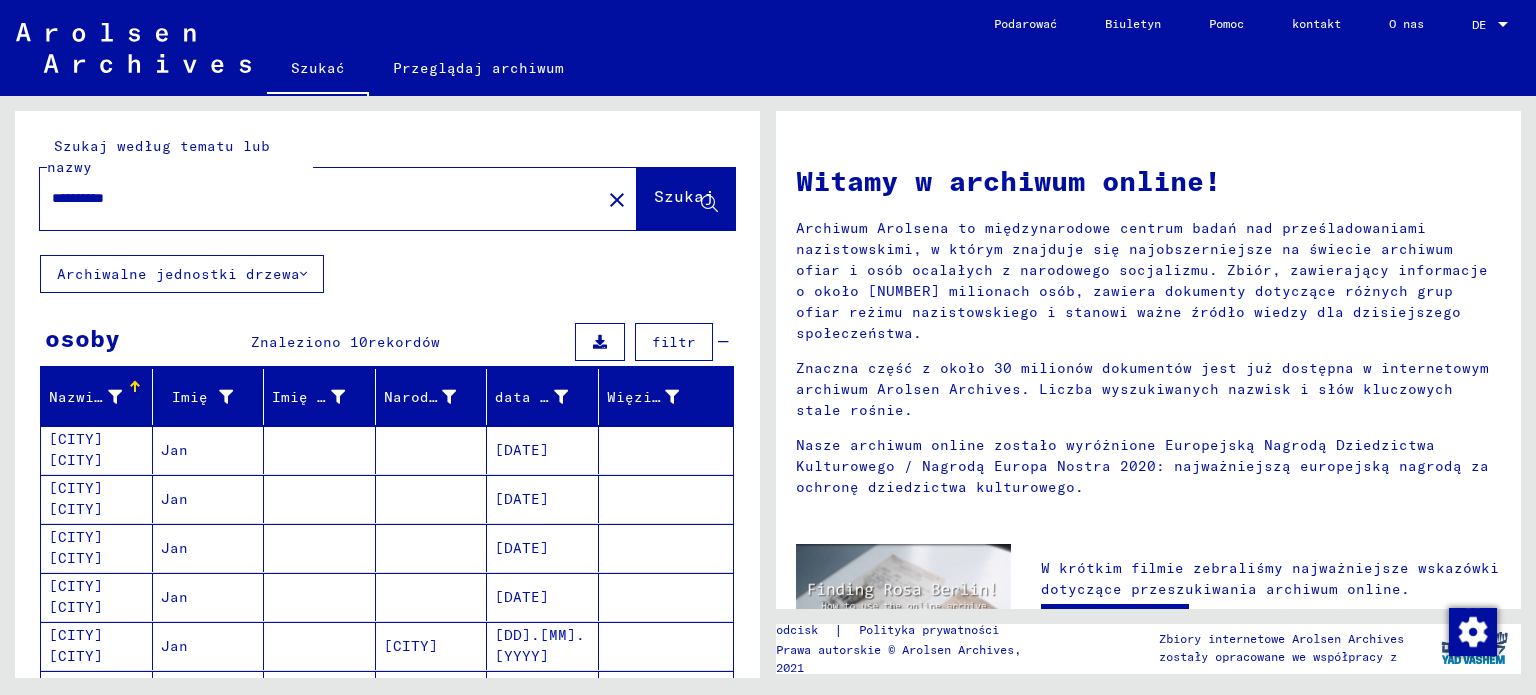 click on "**********" at bounding box center (314, 198) 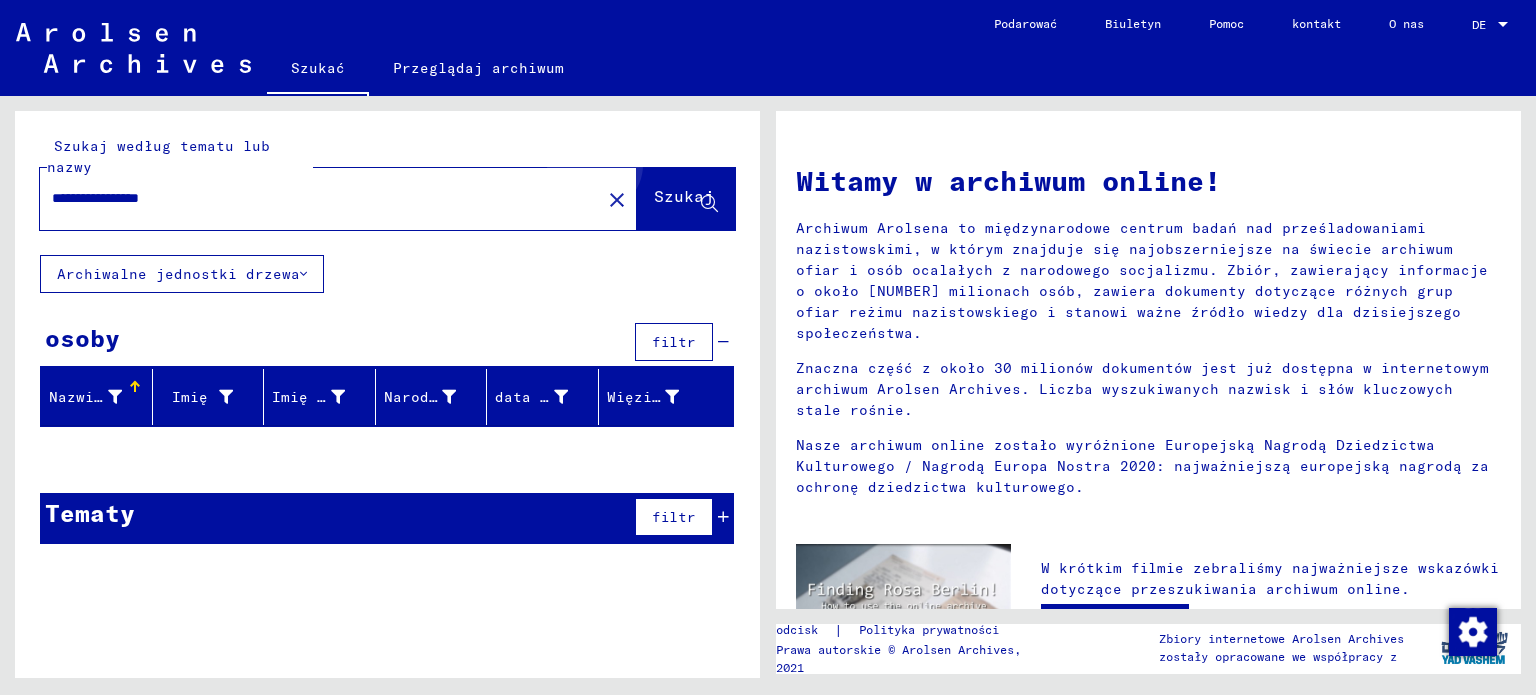 click on "Szukaj" 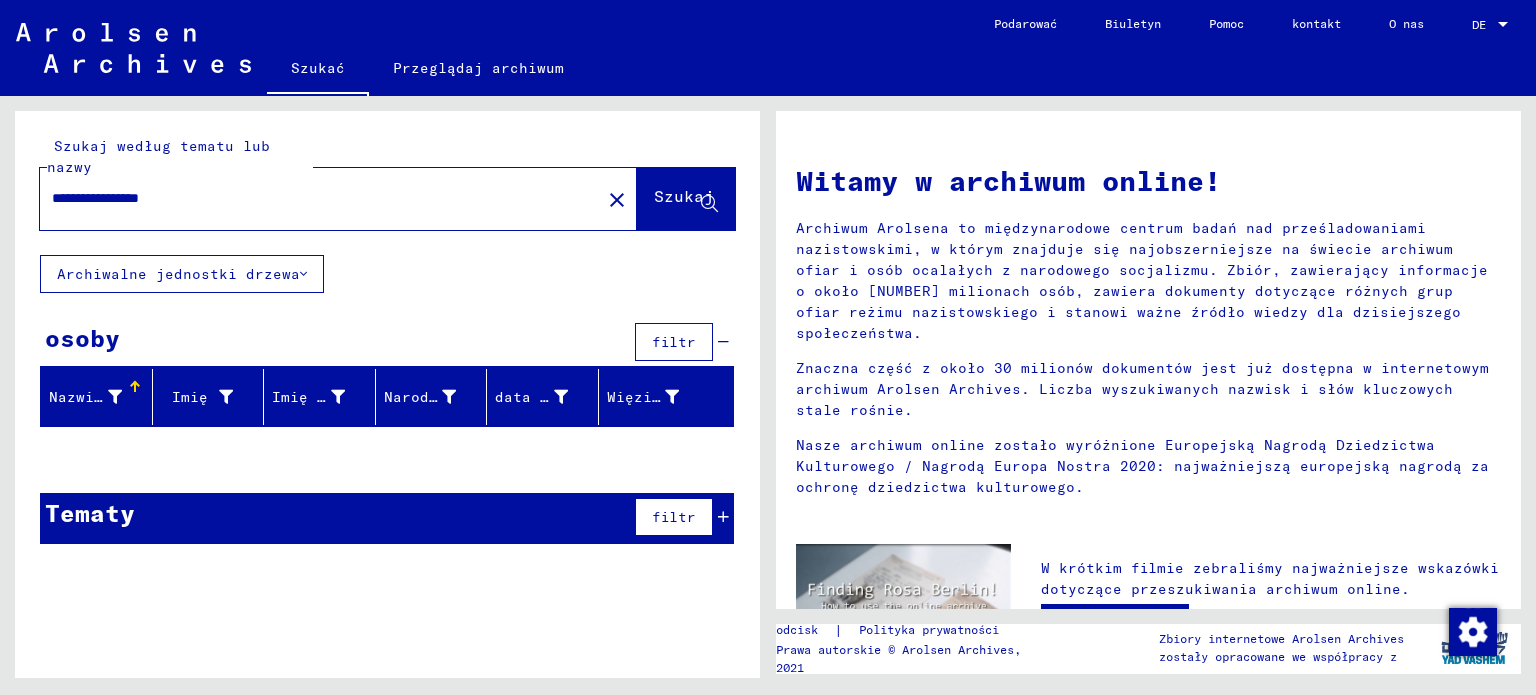 click on "**********" at bounding box center (314, 198) 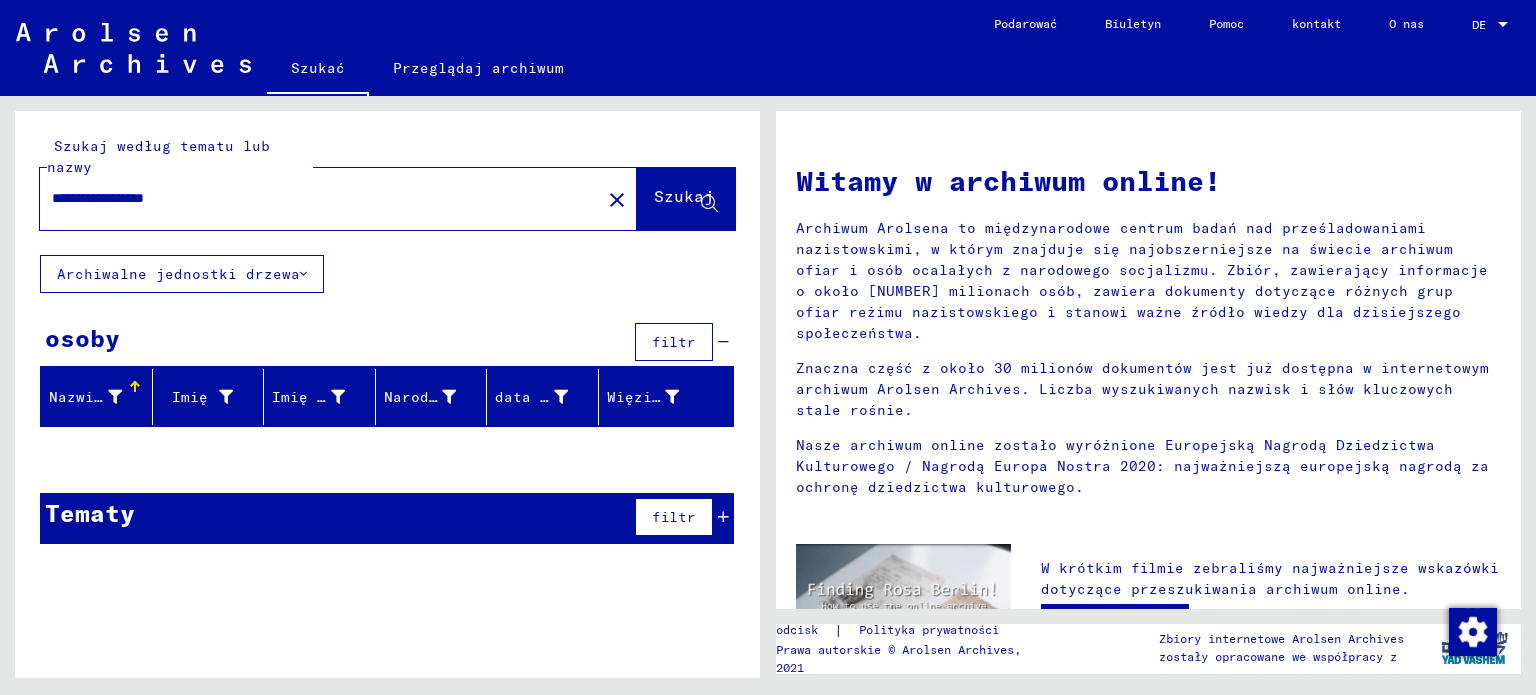 click on "Szukaj" 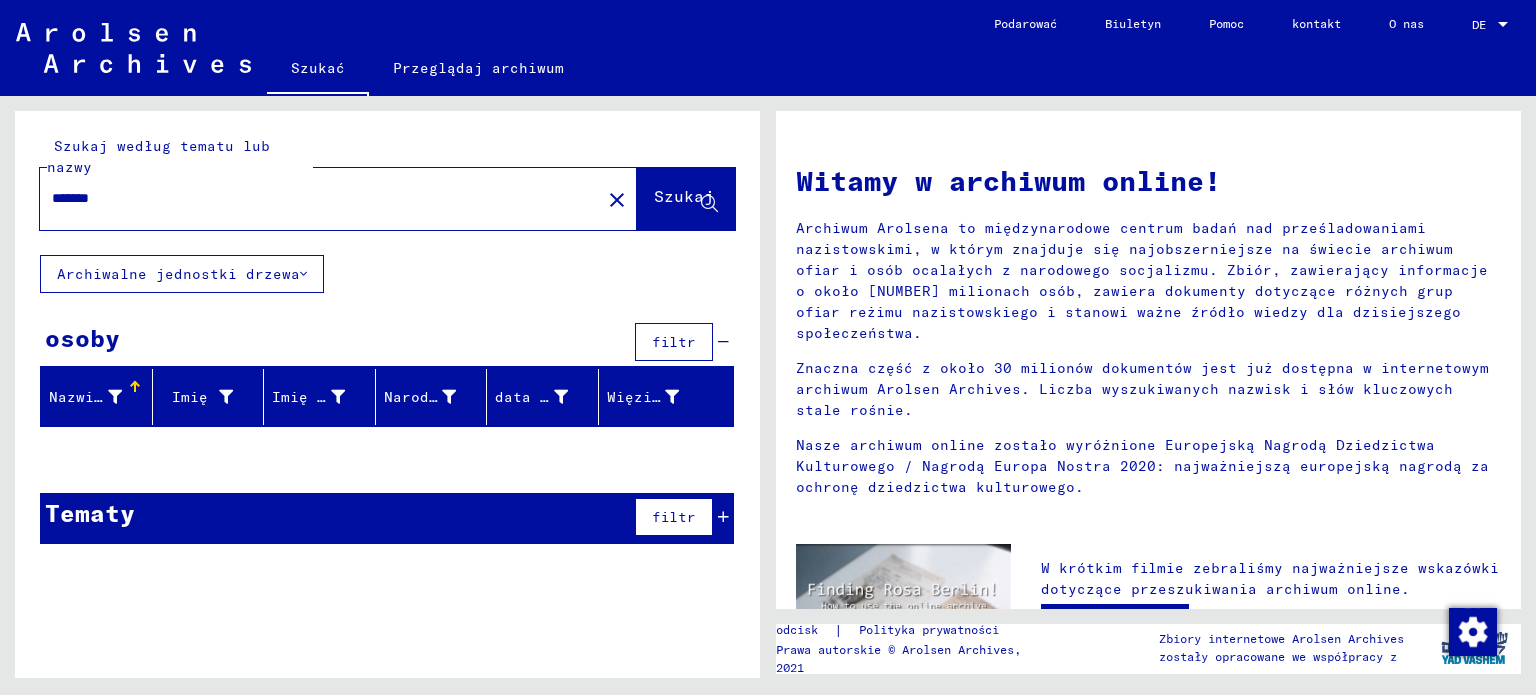 type on "******" 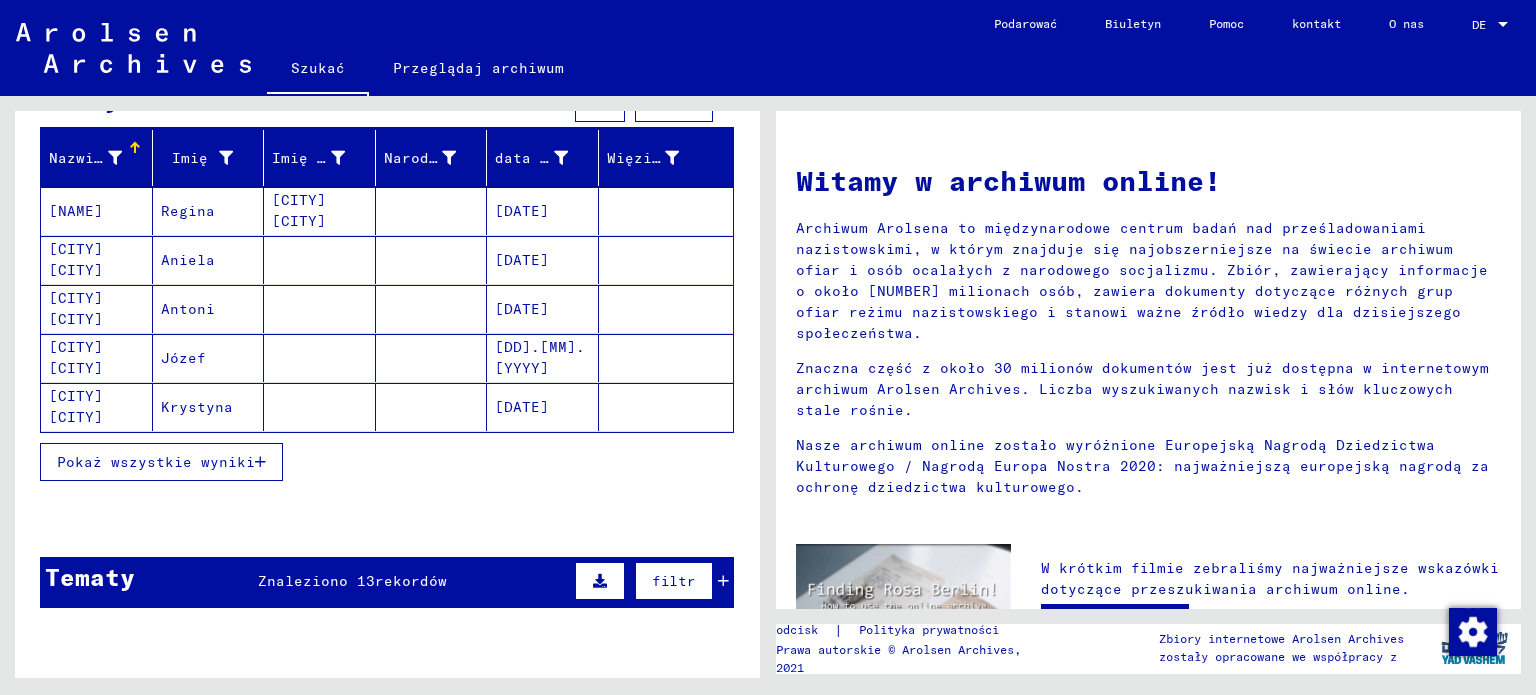 scroll, scrollTop: 307, scrollLeft: 0, axis: vertical 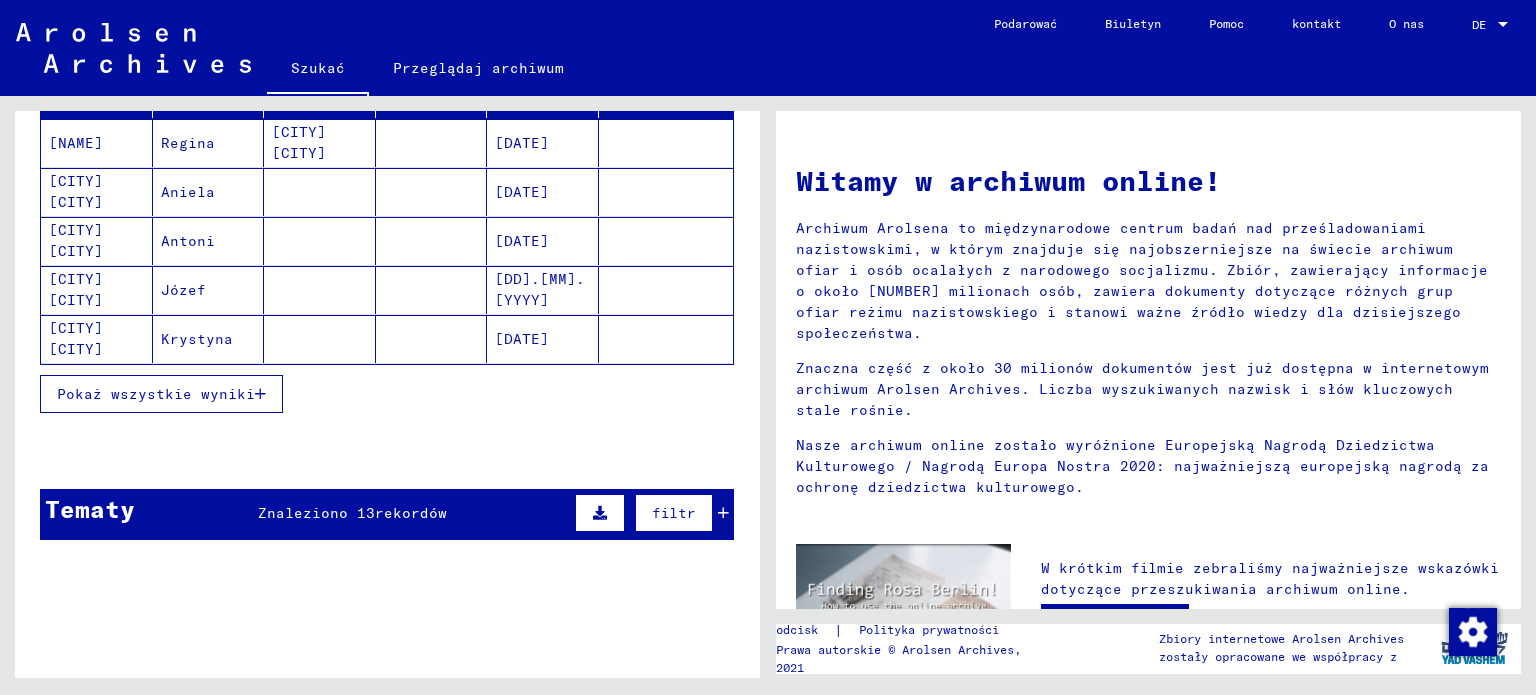 click on "Pokaż wszystkie wyniki" at bounding box center (156, 394) 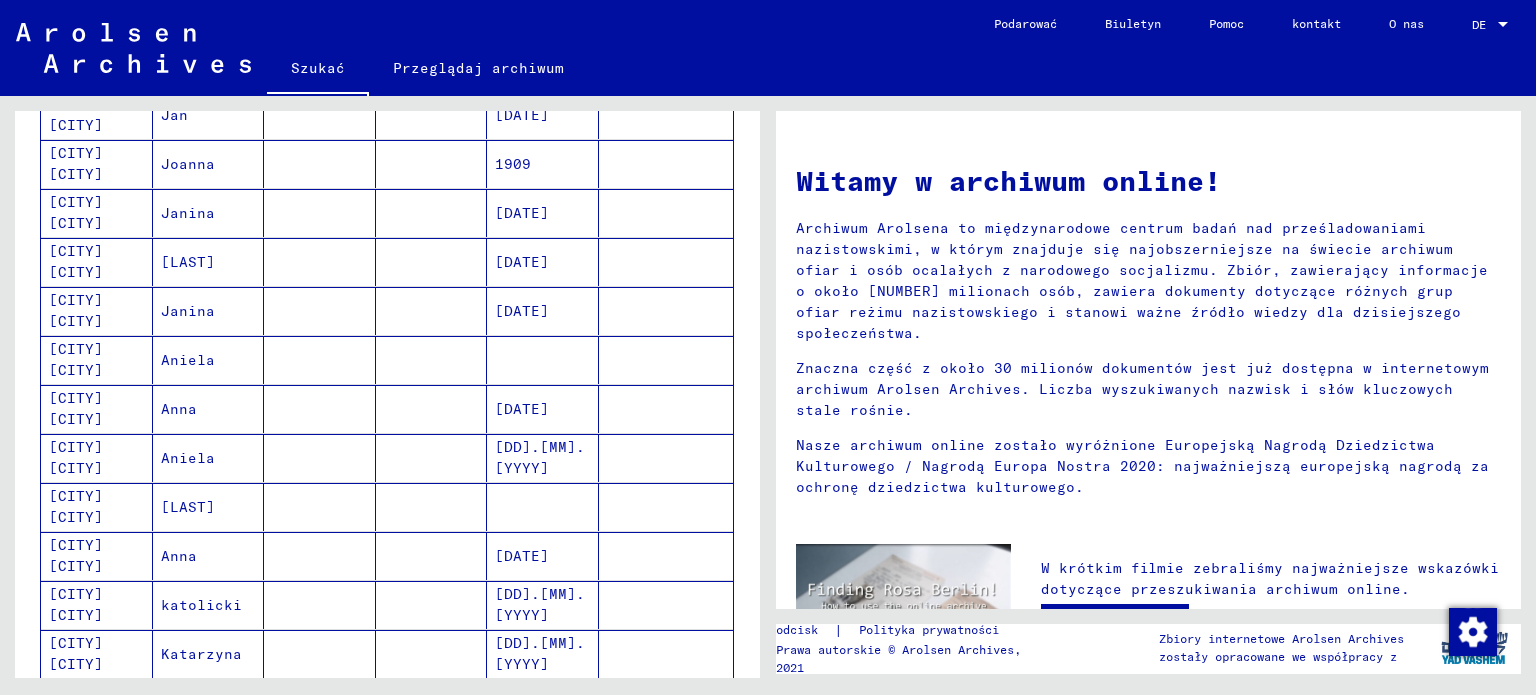 scroll, scrollTop: 962, scrollLeft: 0, axis: vertical 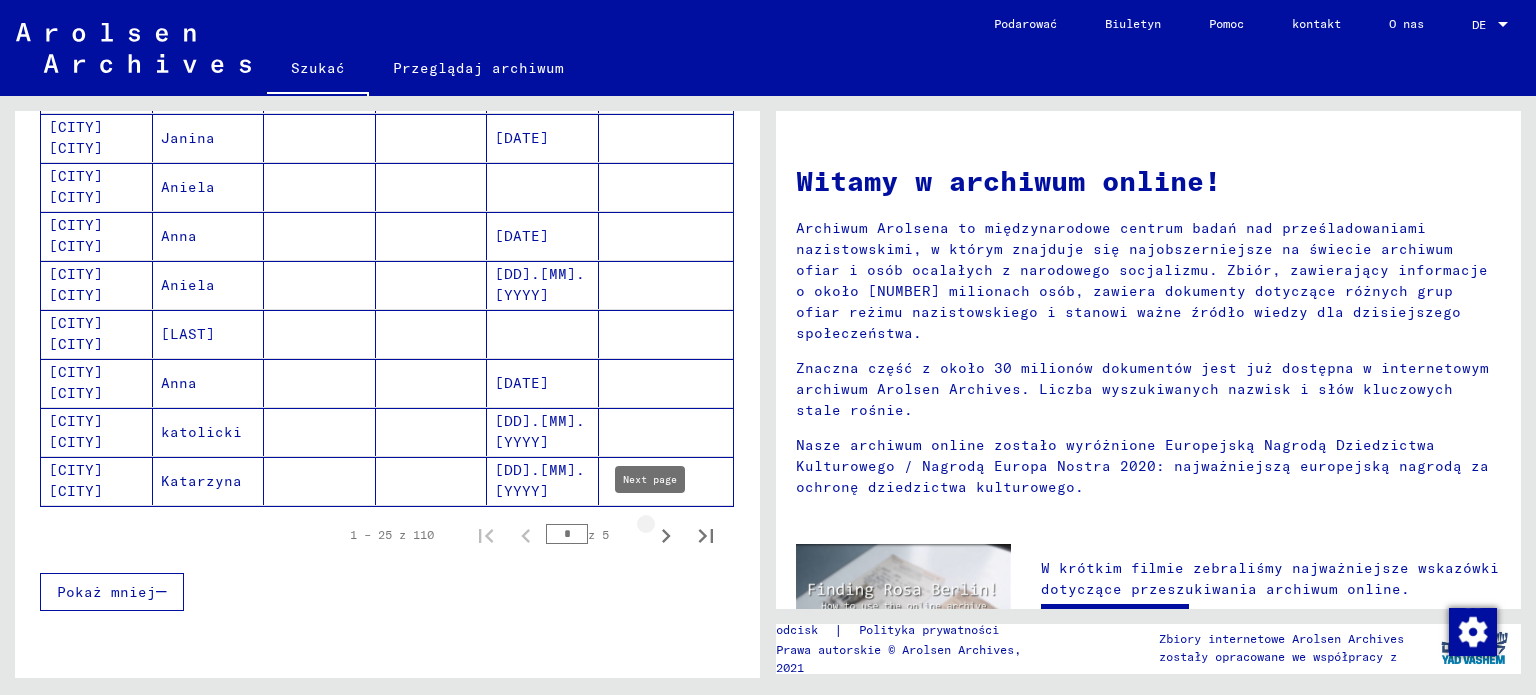 click 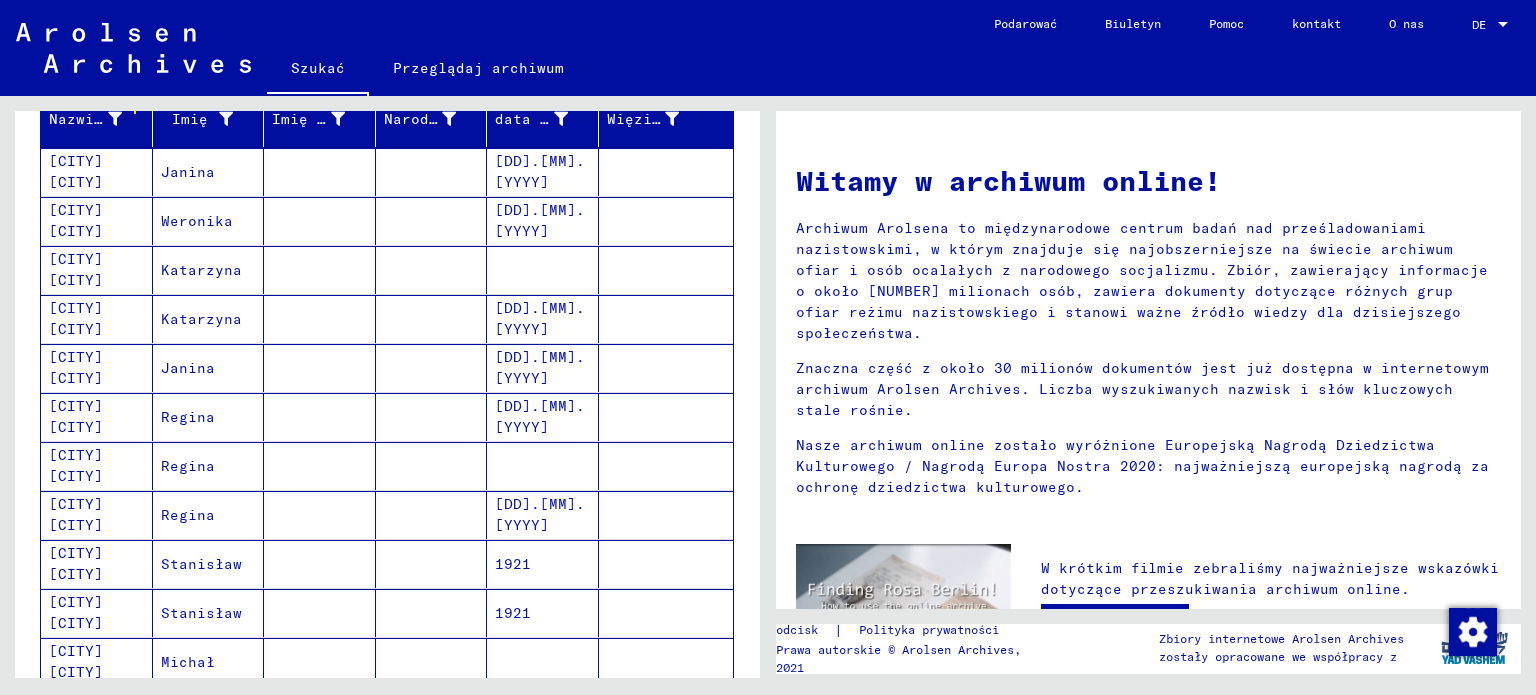 scroll, scrollTop: 281, scrollLeft: 0, axis: vertical 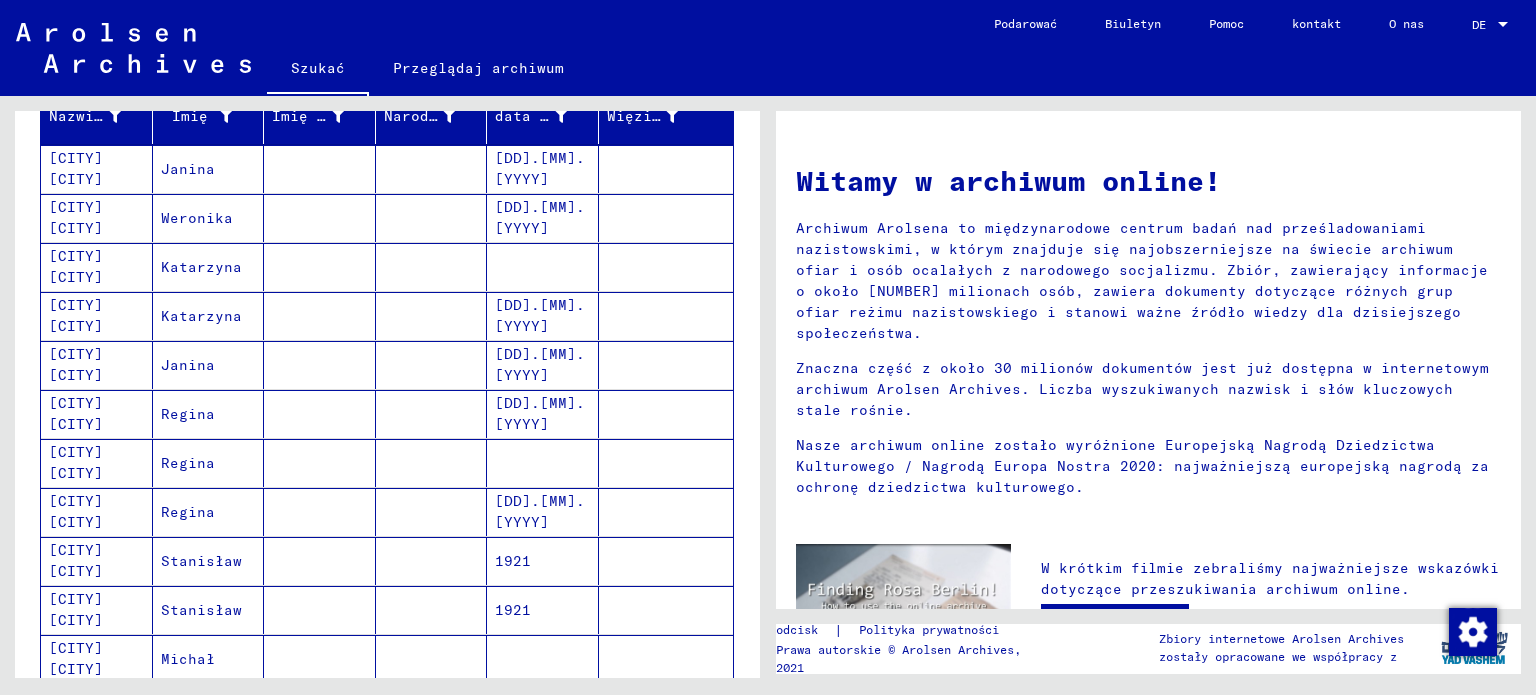 click on "1921" at bounding box center (543, 610) 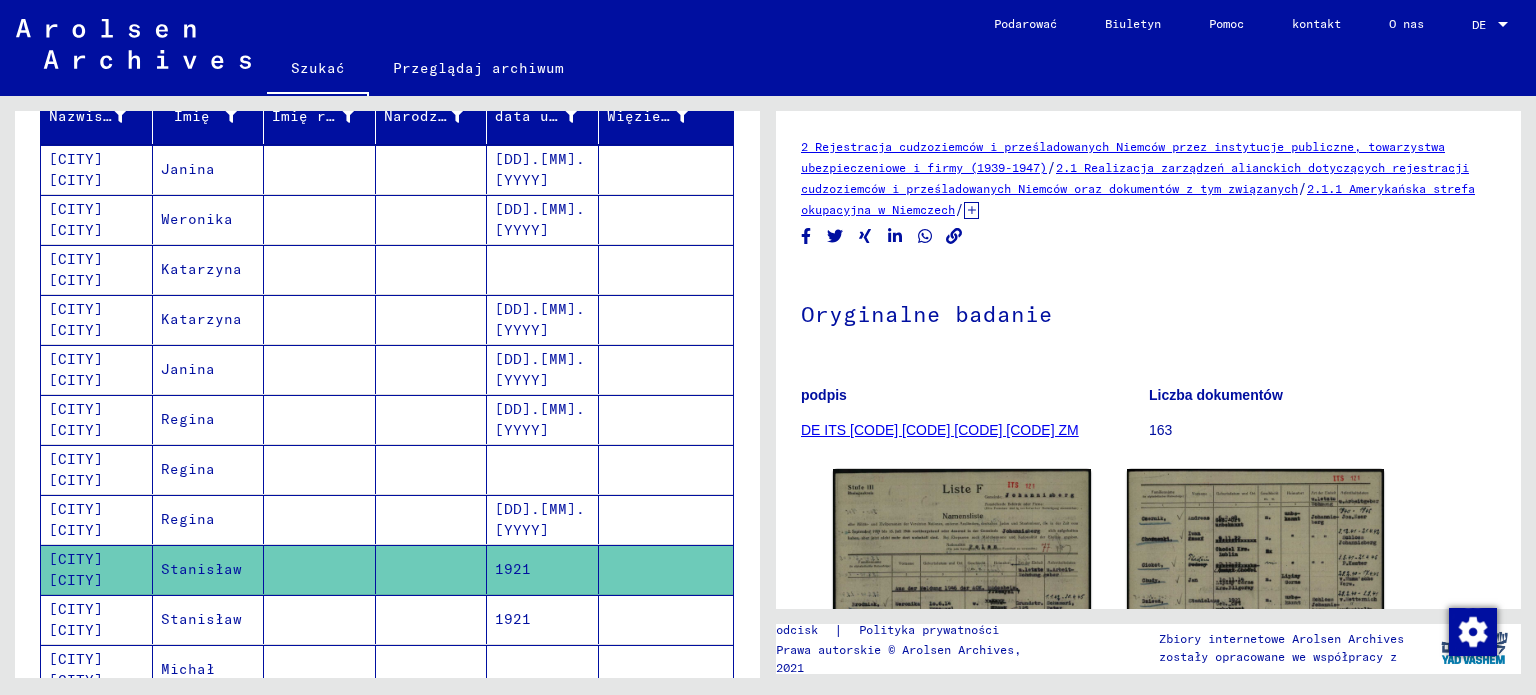 scroll, scrollTop: 0, scrollLeft: 0, axis: both 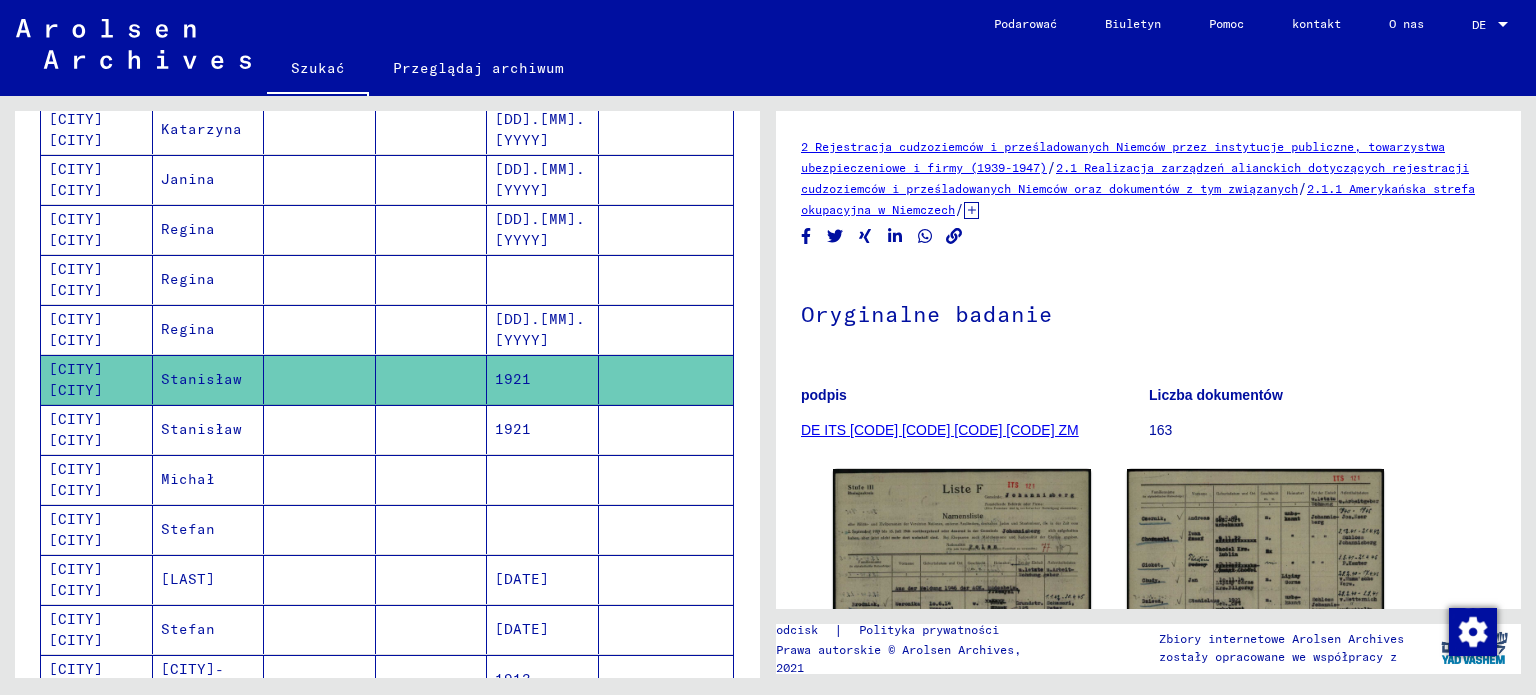 click on "1921" at bounding box center [543, 479] 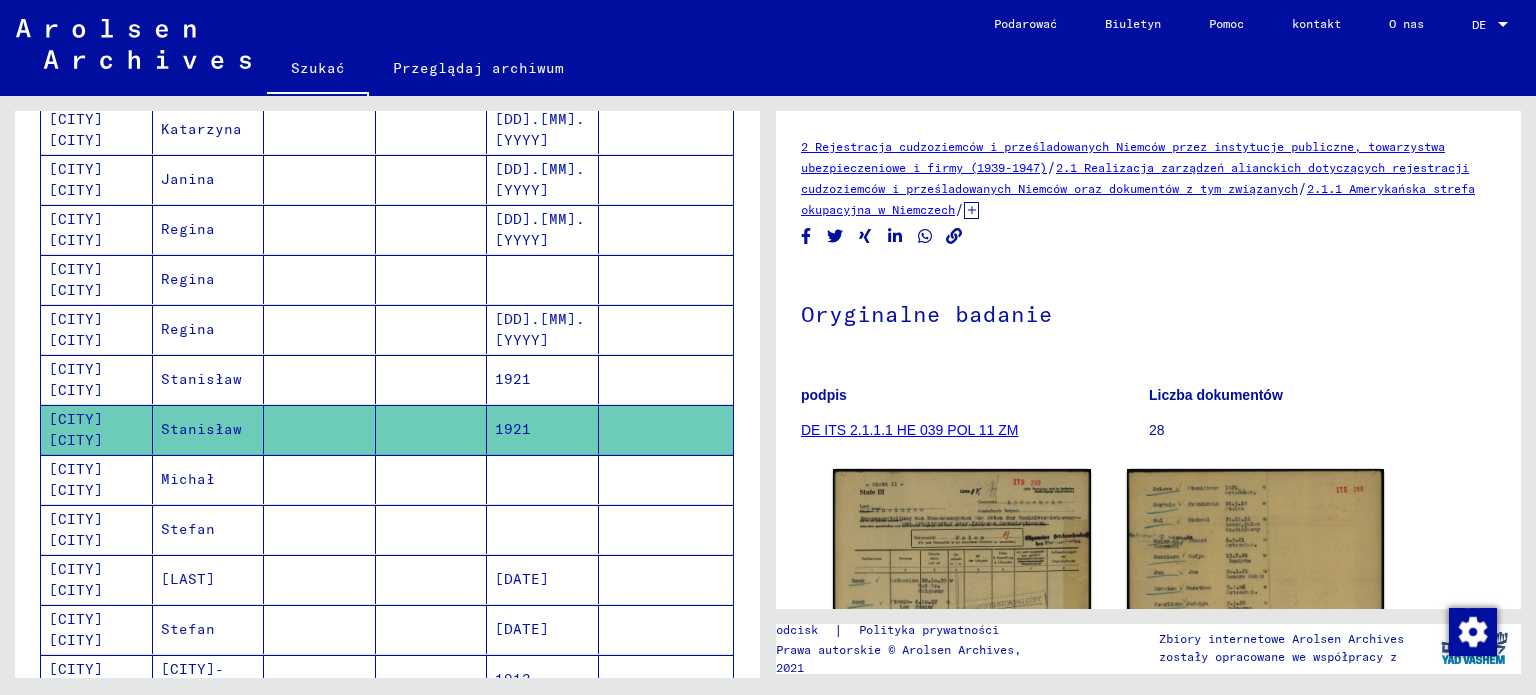 scroll, scrollTop: 0, scrollLeft: 0, axis: both 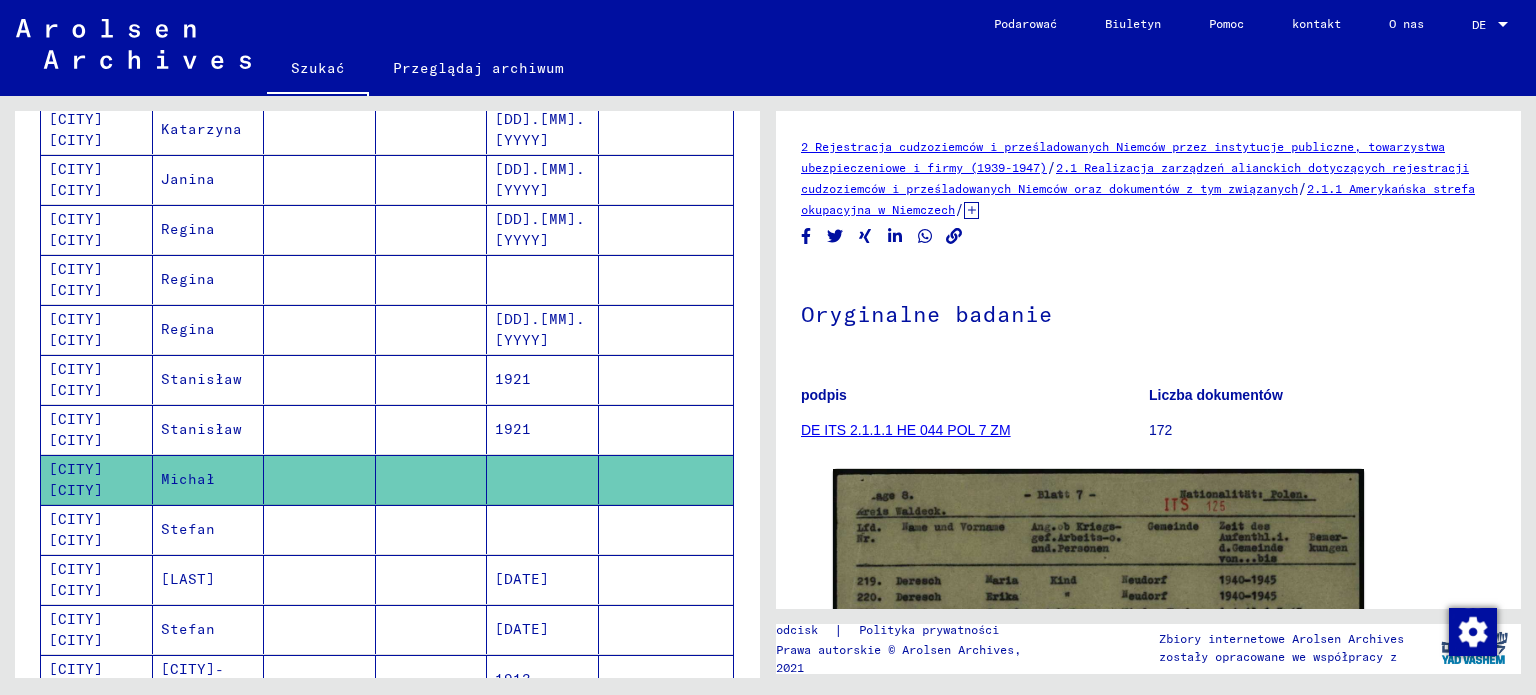 click on "[DATE]" at bounding box center (513, 679) 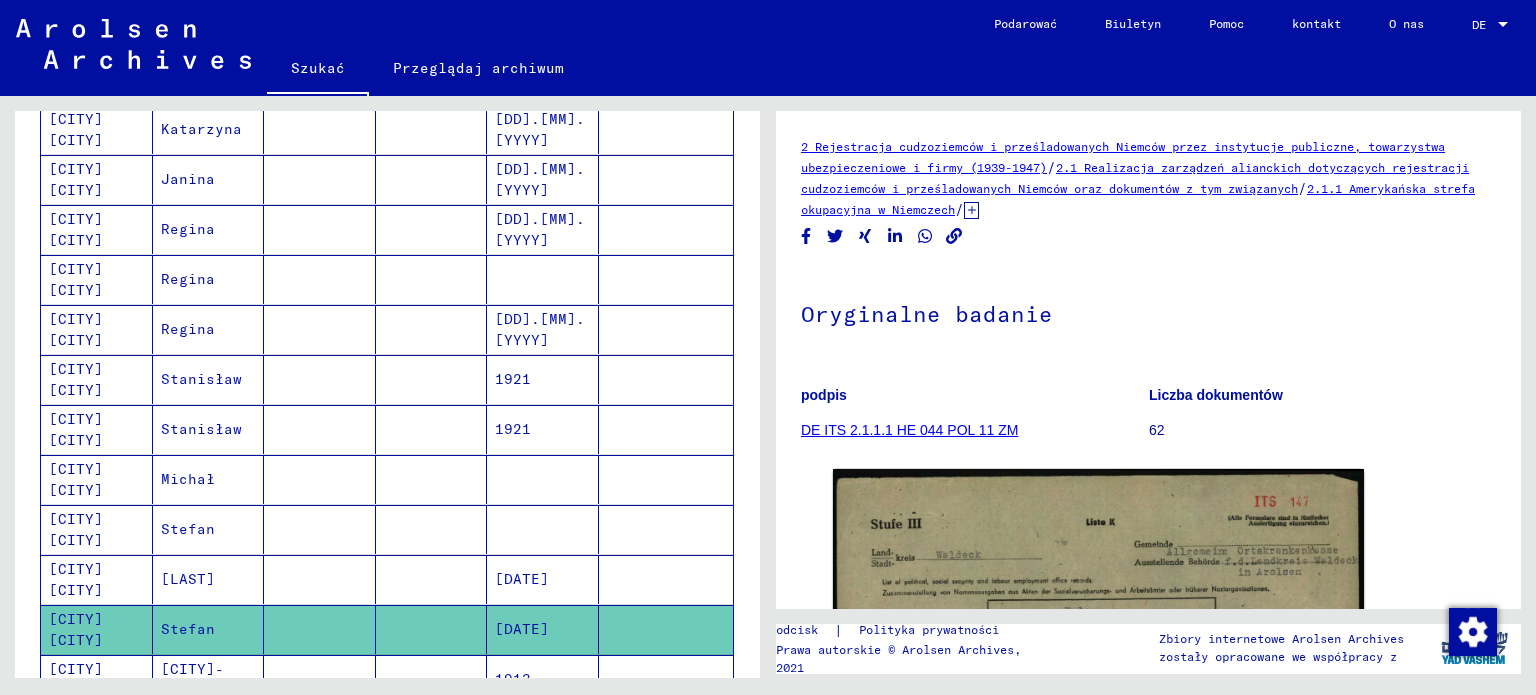 scroll, scrollTop: 0, scrollLeft: 0, axis: both 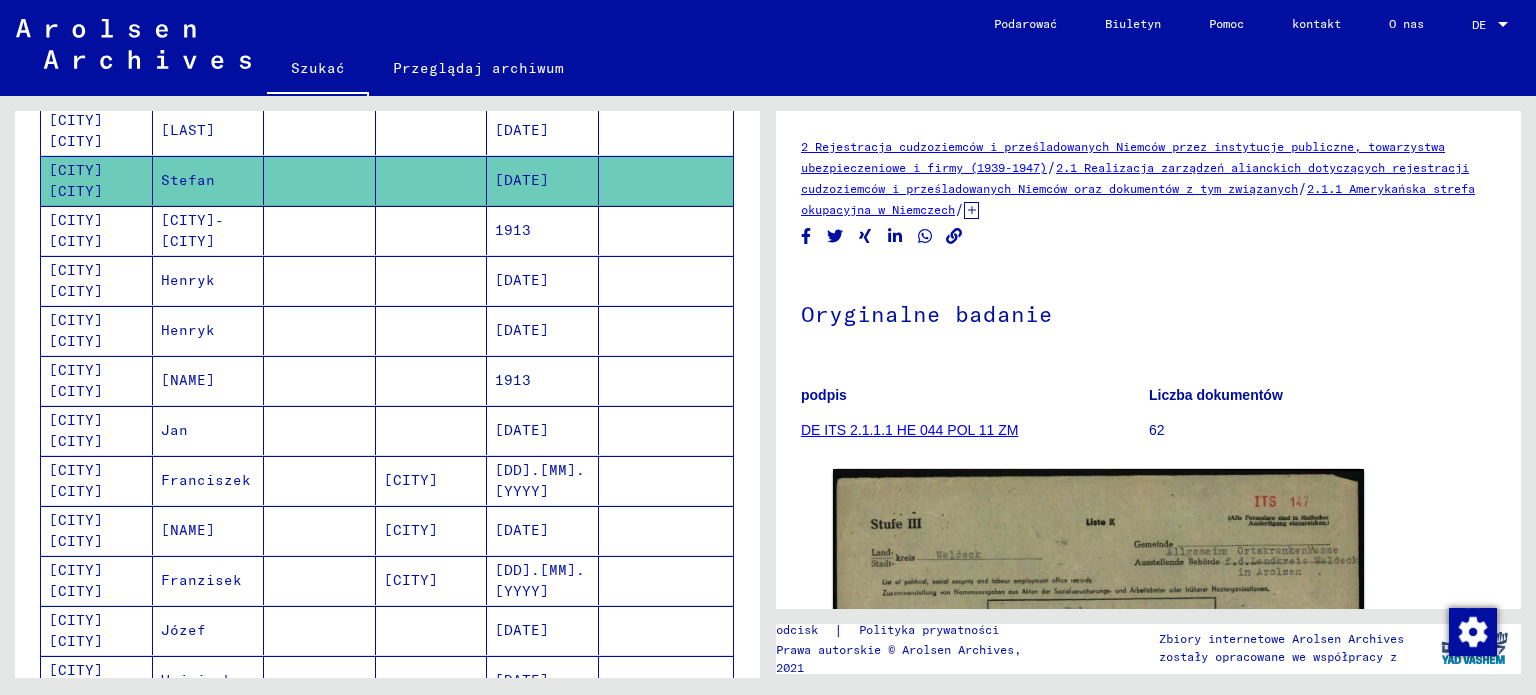 click on "1913" at bounding box center (522, 430) 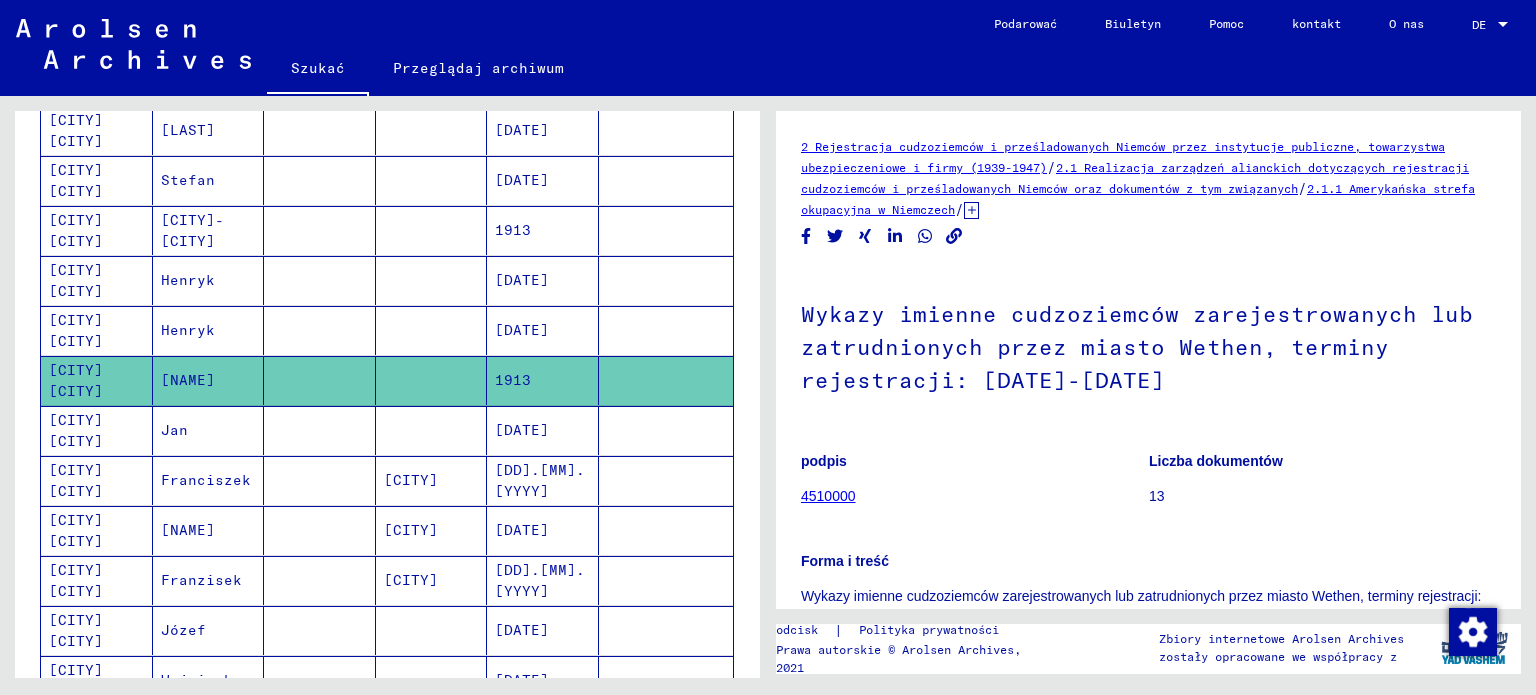 scroll, scrollTop: 0, scrollLeft: 0, axis: both 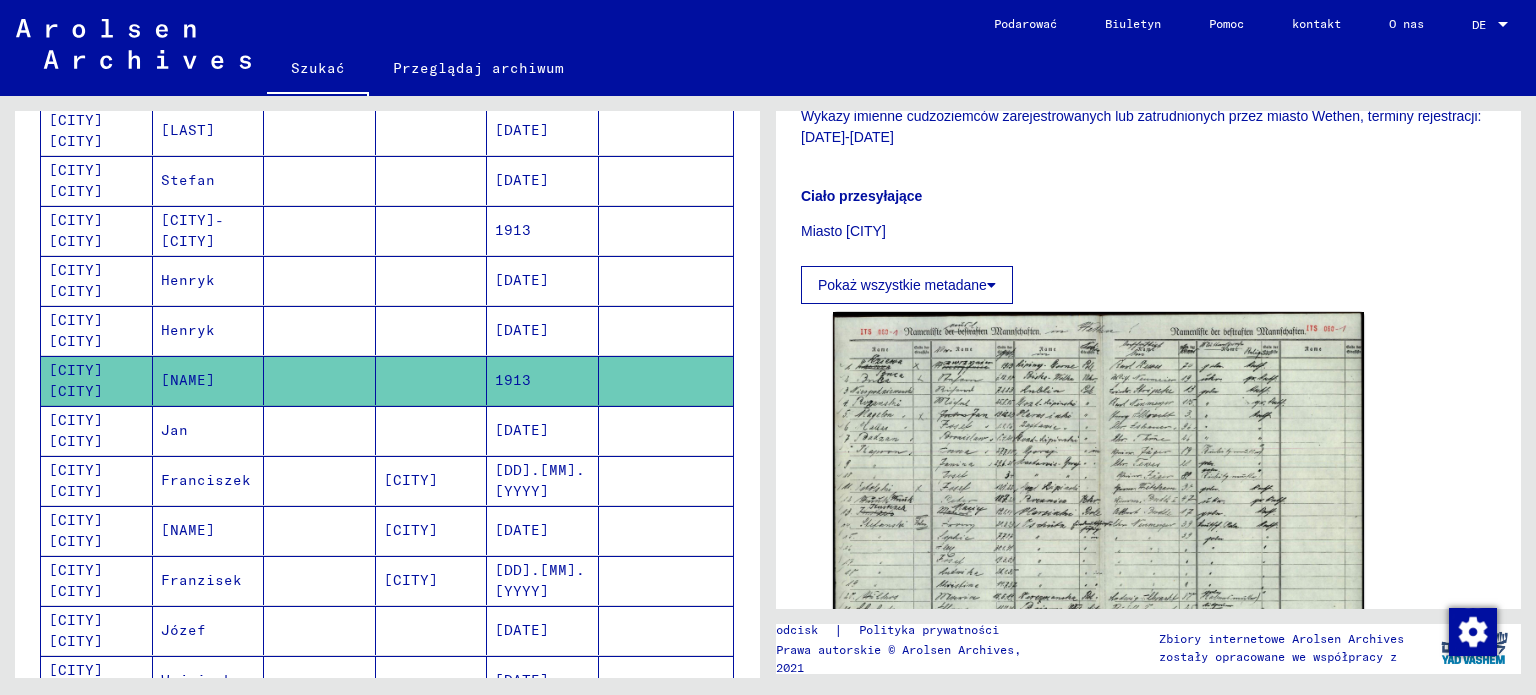 click on "[DATE]" at bounding box center (540, 480) 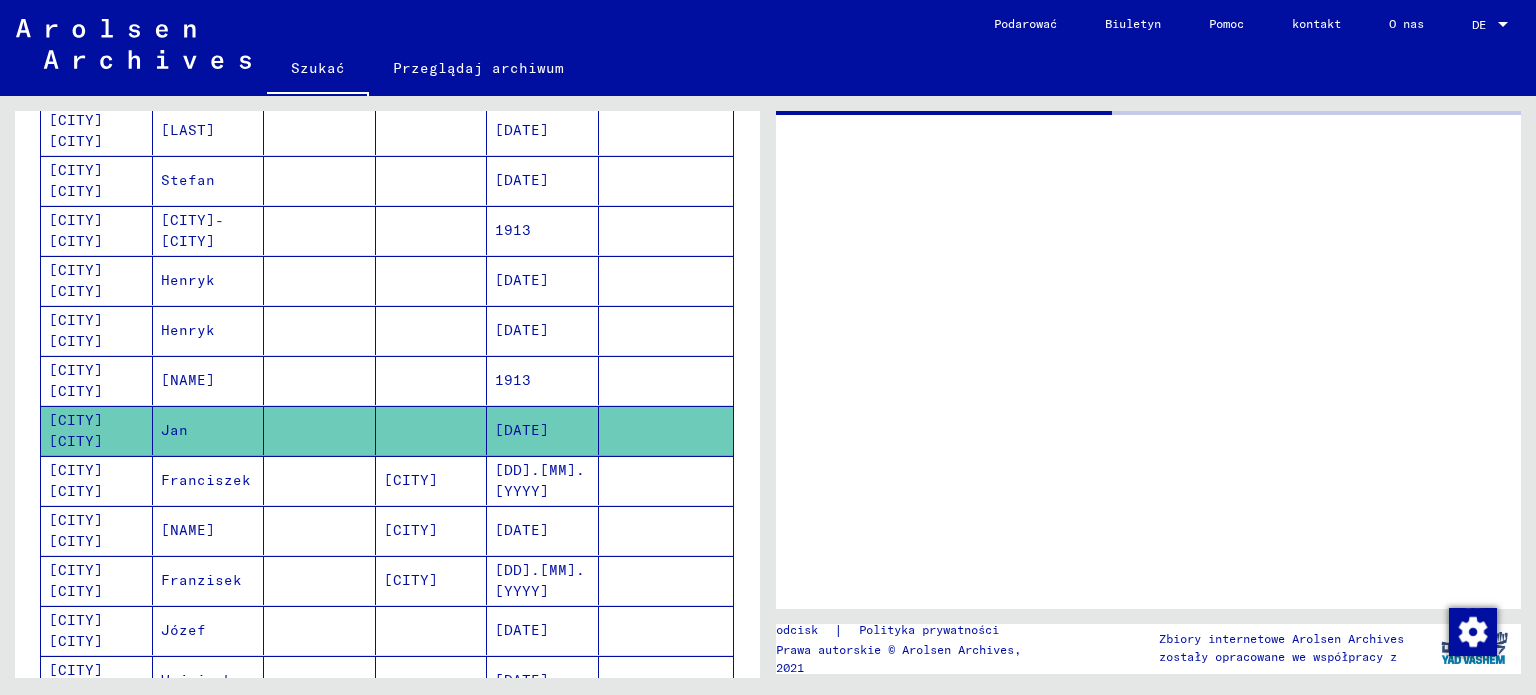 scroll, scrollTop: 0, scrollLeft: 0, axis: both 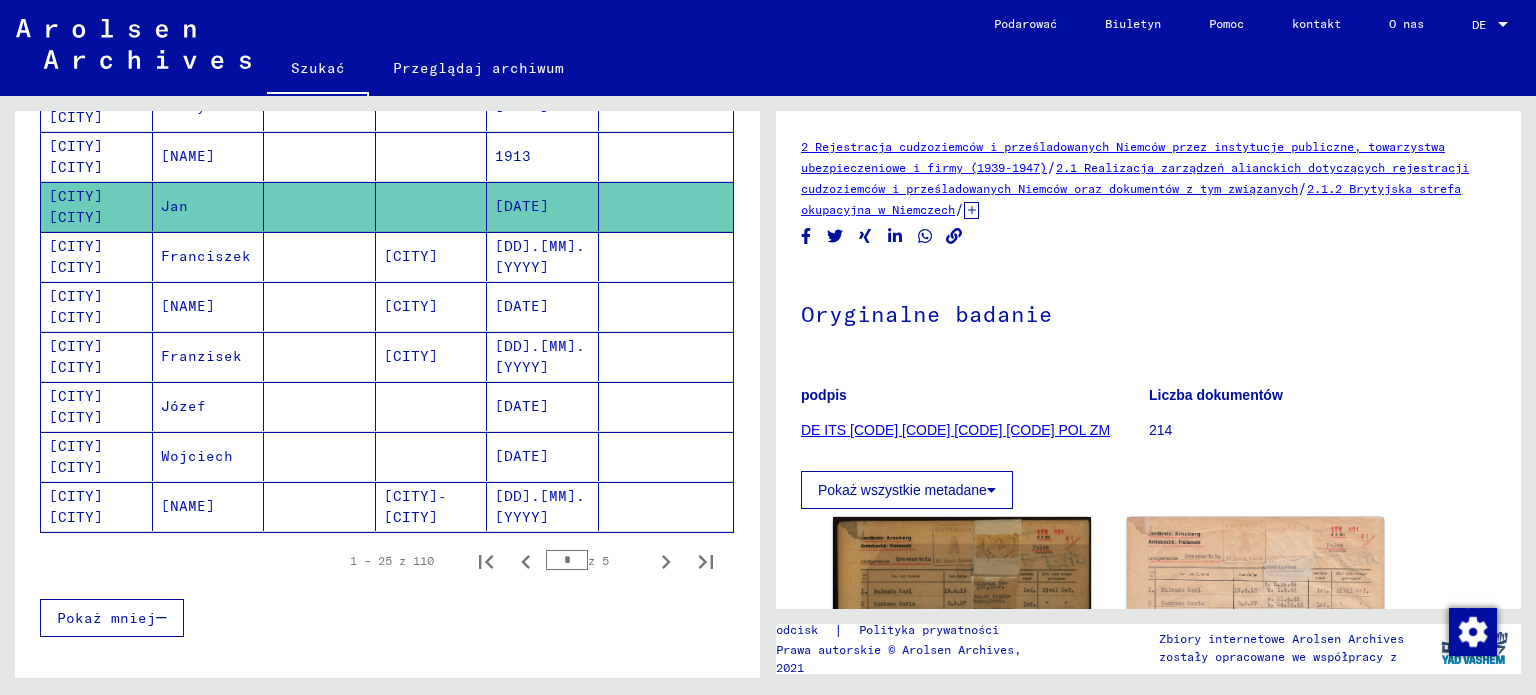 click on "[DATE]" at bounding box center (522, 456) 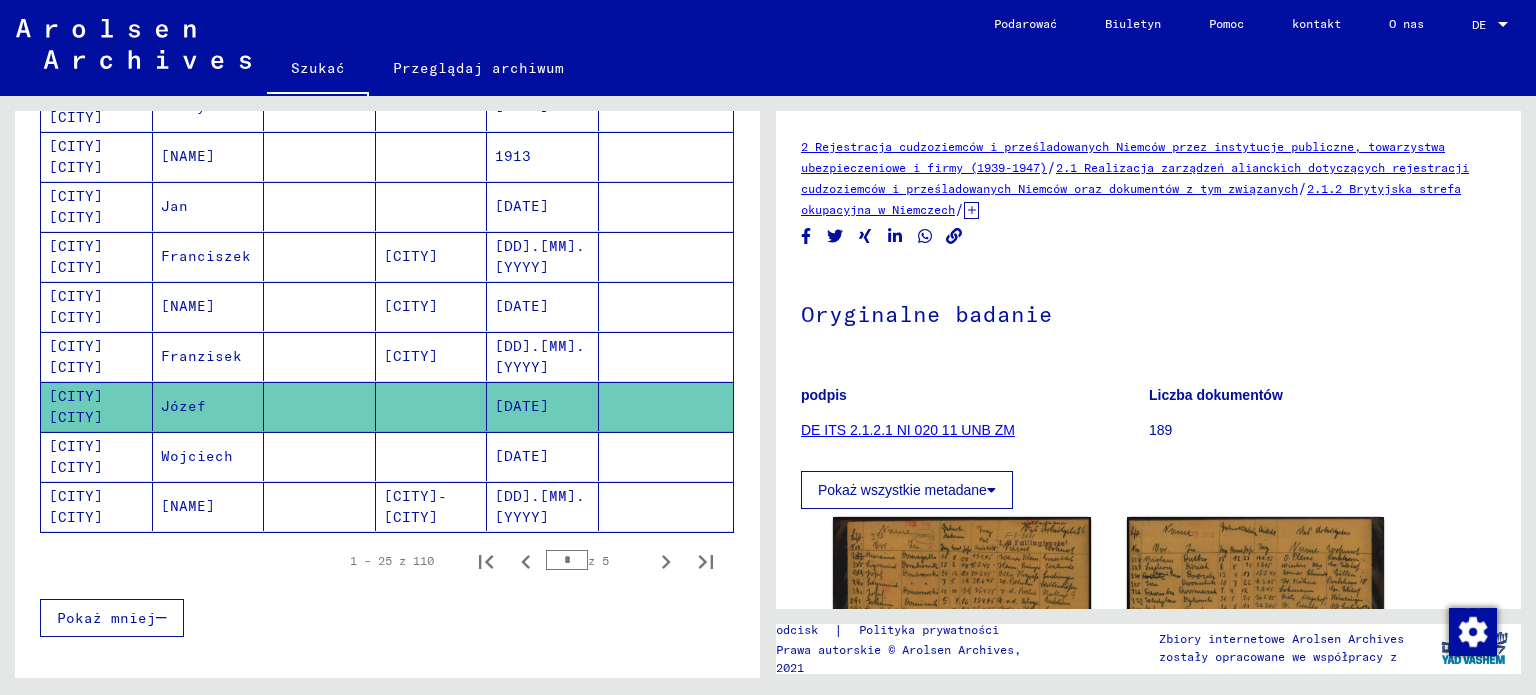 scroll, scrollTop: 0, scrollLeft: 0, axis: both 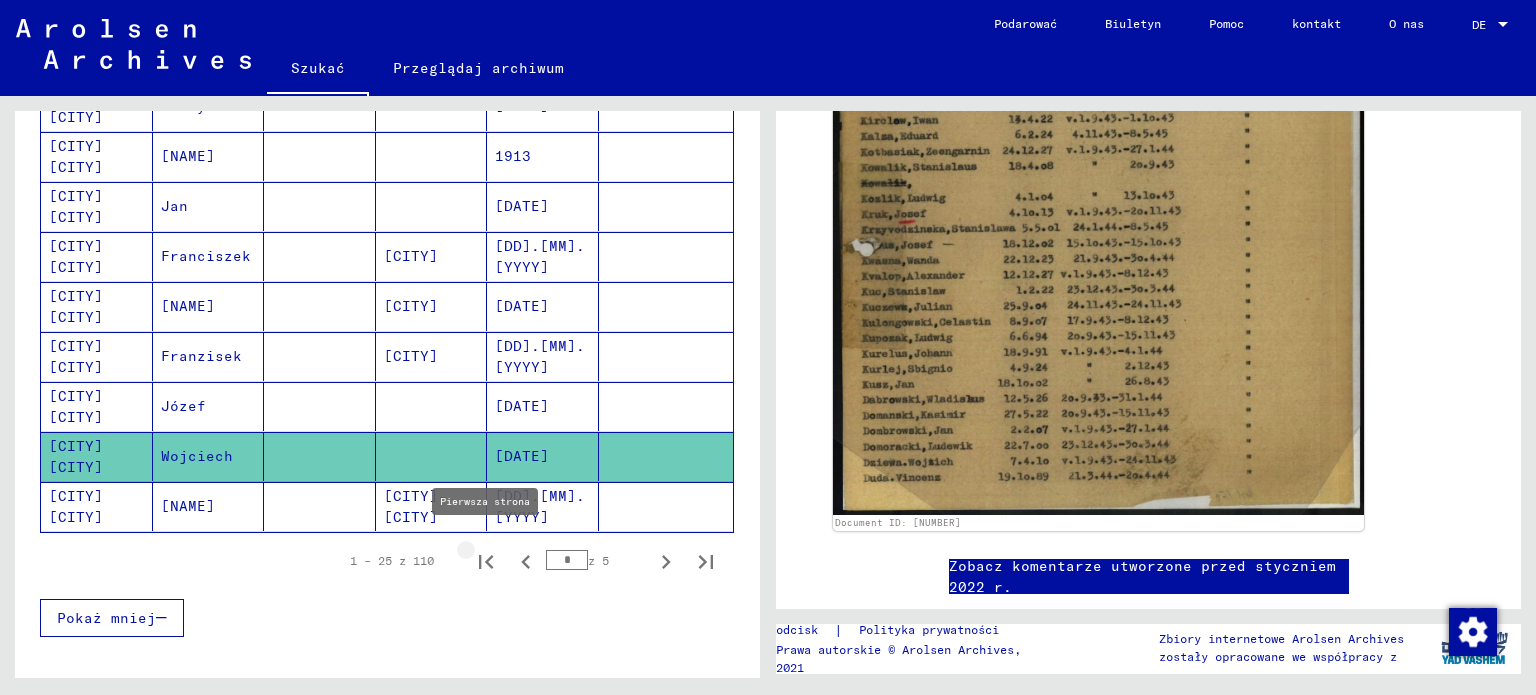 drag, startPoint x: 472, startPoint y: 547, endPoint x: 503, endPoint y: 539, distance: 32.01562 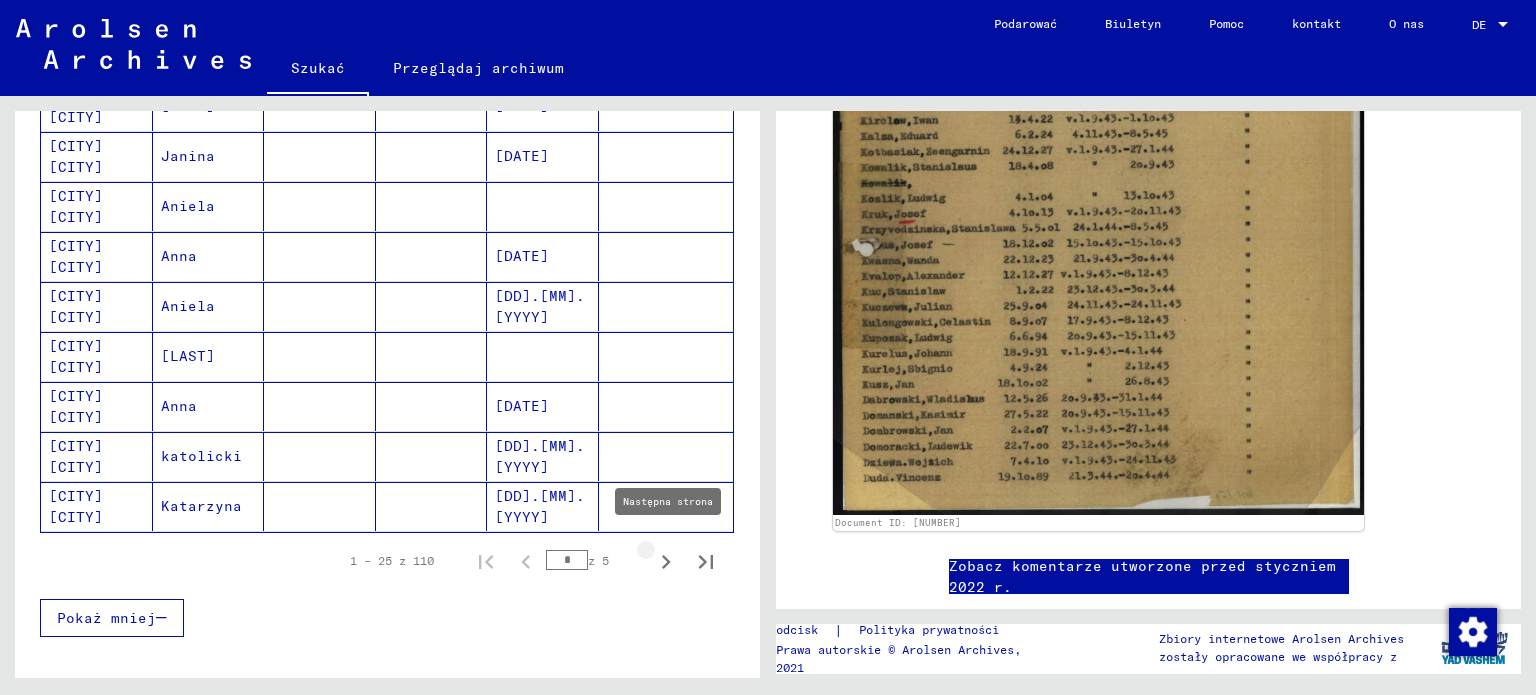 click 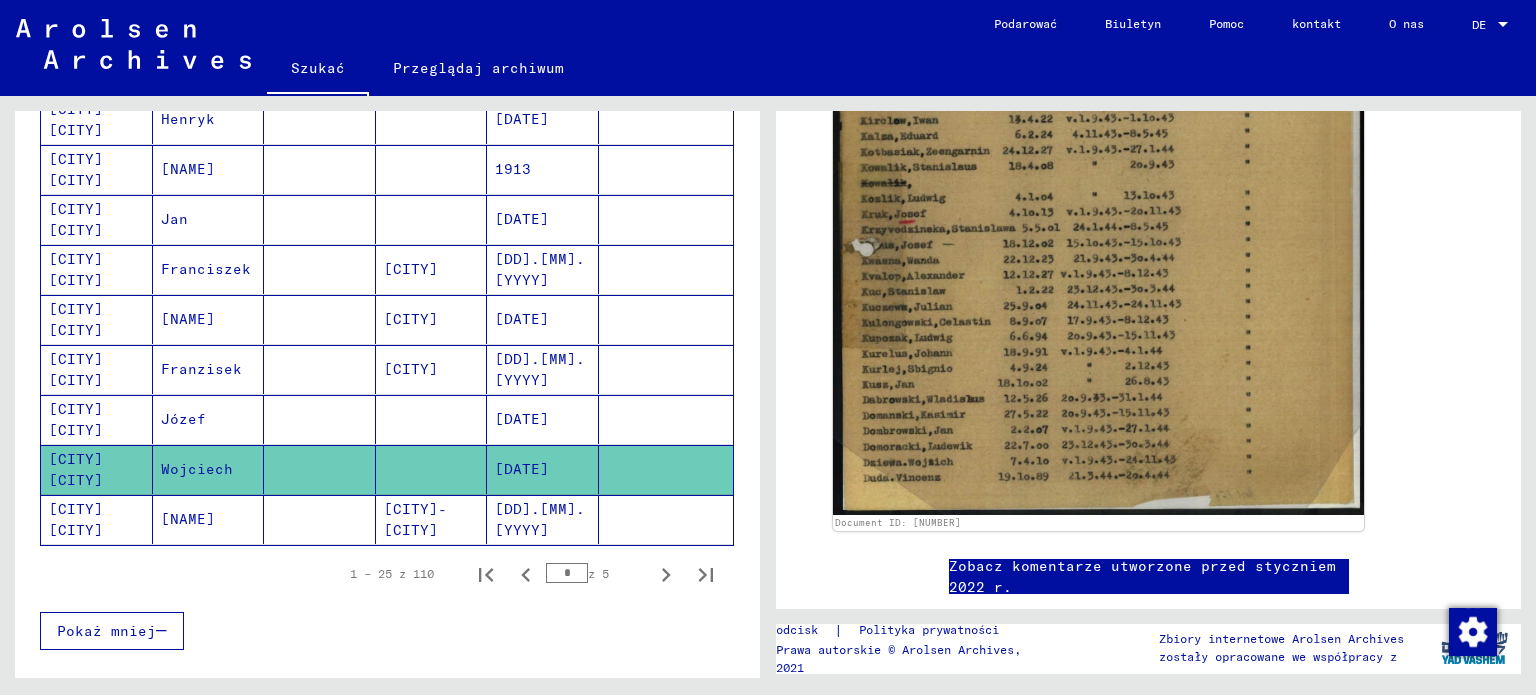 scroll, scrollTop: 1137, scrollLeft: 0, axis: vertical 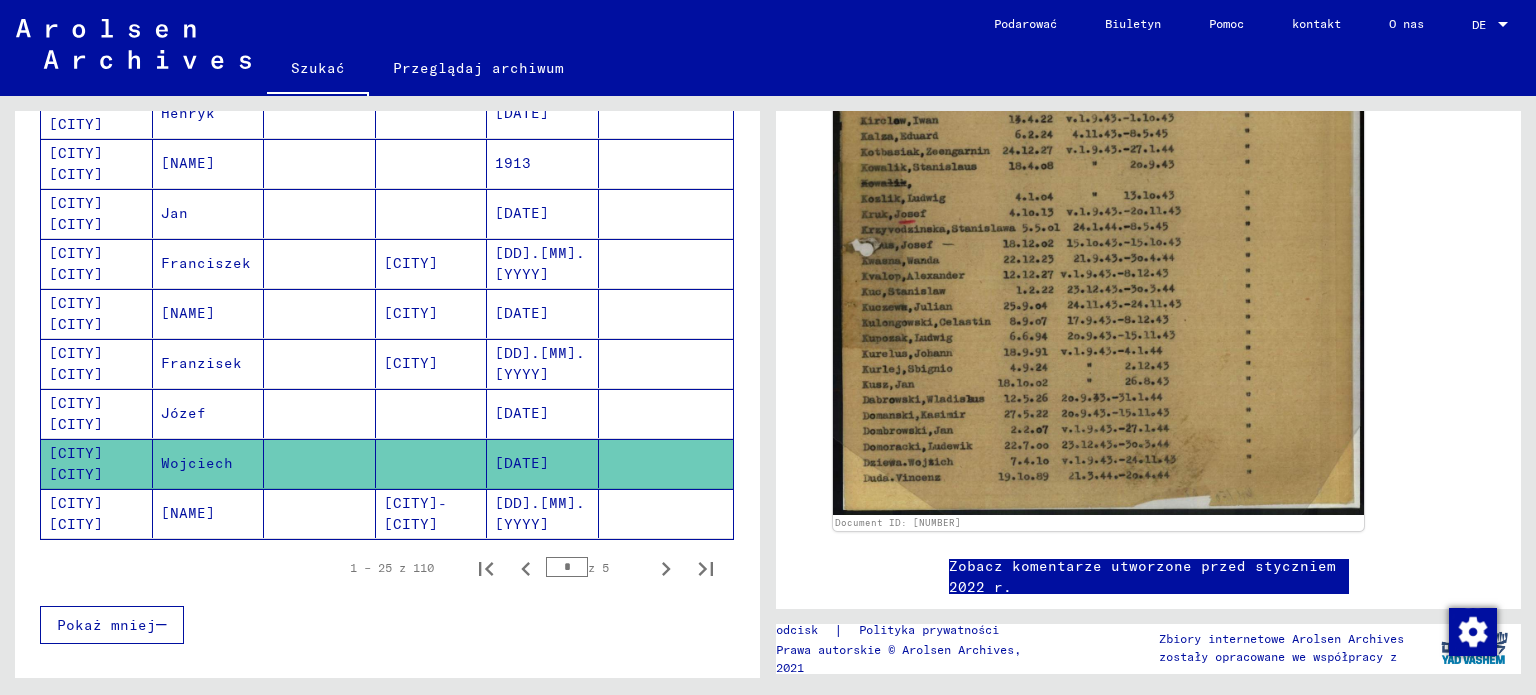 click on "[DATE]" at bounding box center (522, 463) 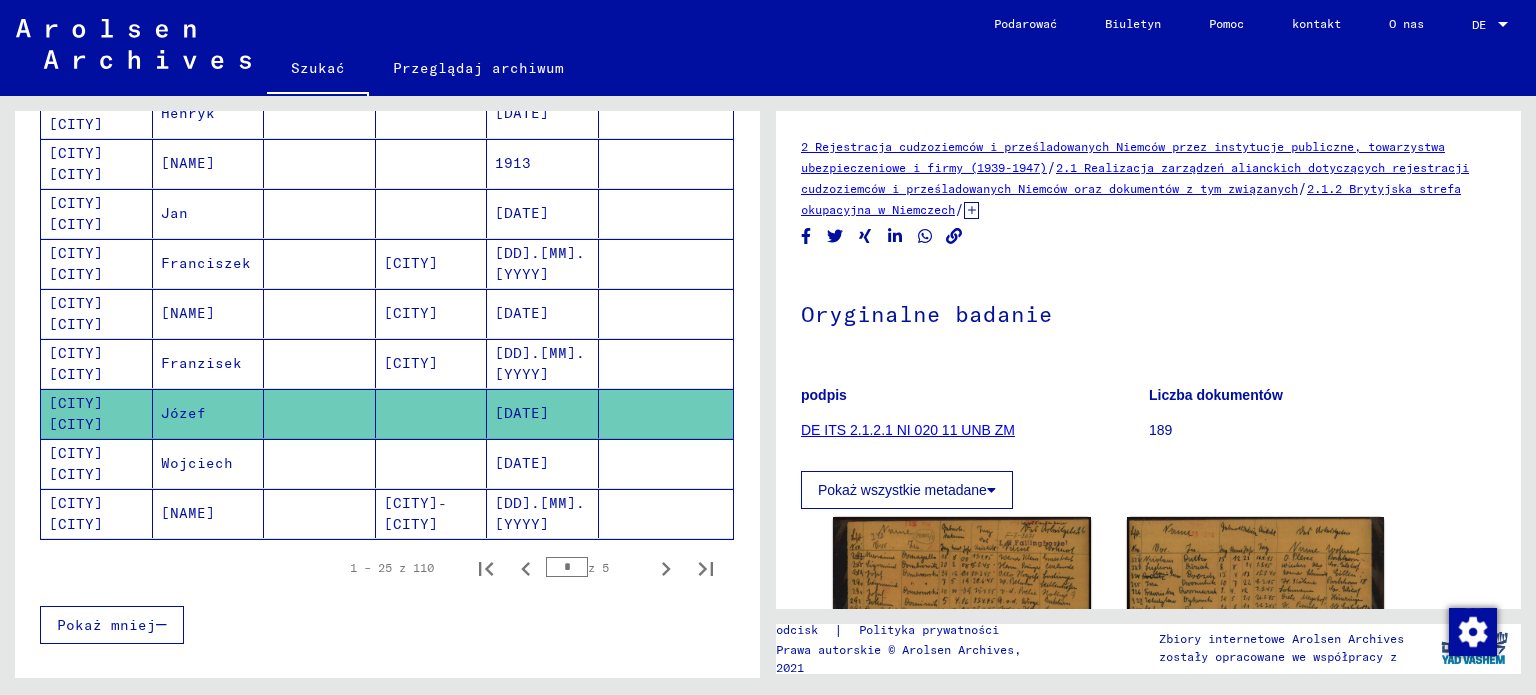 scroll, scrollTop: 0, scrollLeft: 0, axis: both 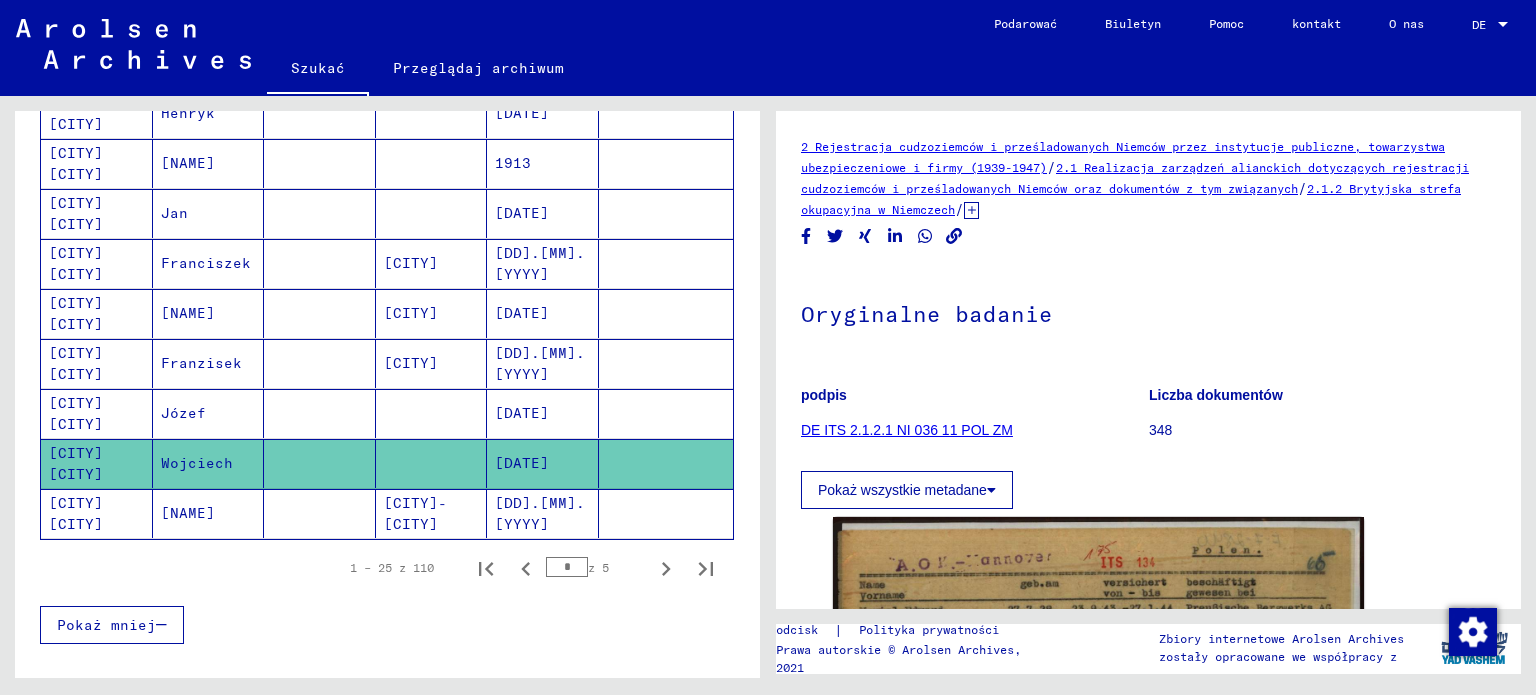 drag, startPoint x: 1524, startPoint y: 200, endPoint x: 1500, endPoint y: 207, distance: 25 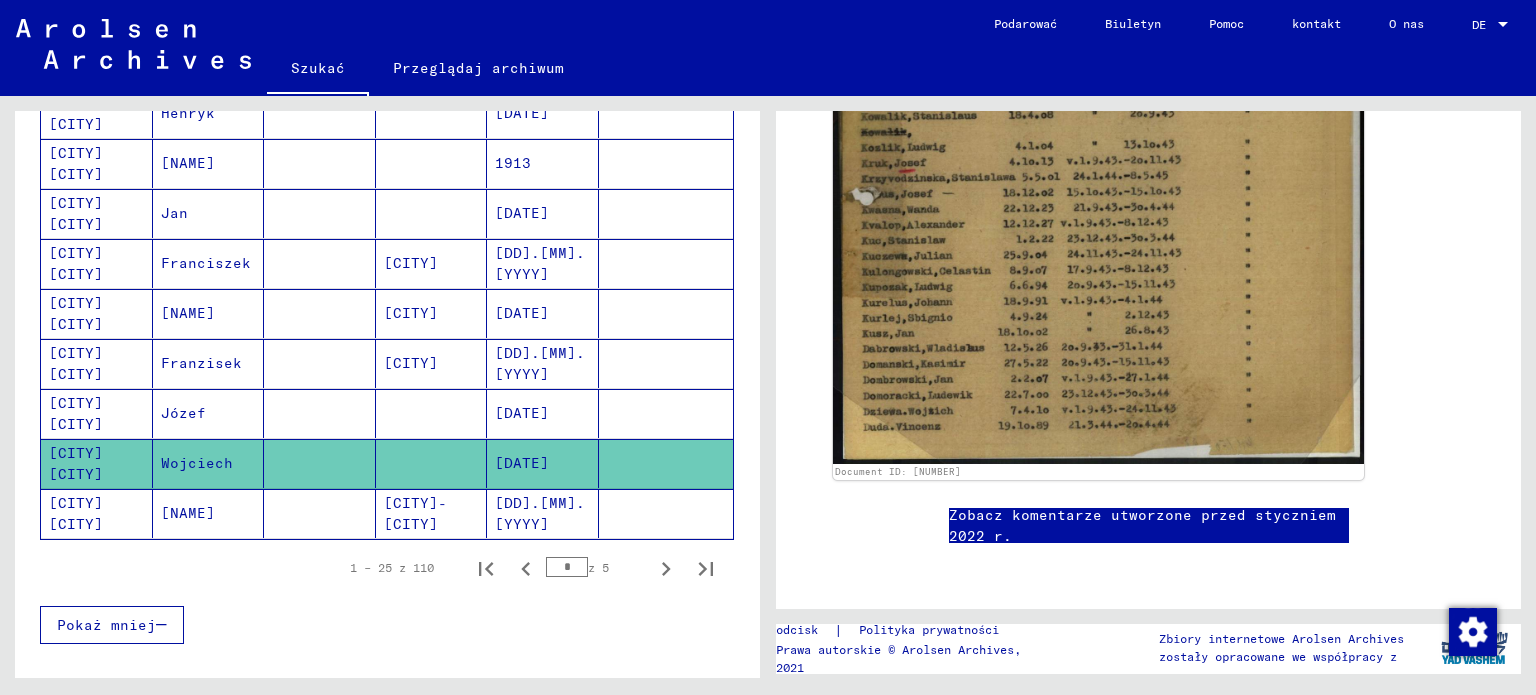 scroll, scrollTop: 842, scrollLeft: 0, axis: vertical 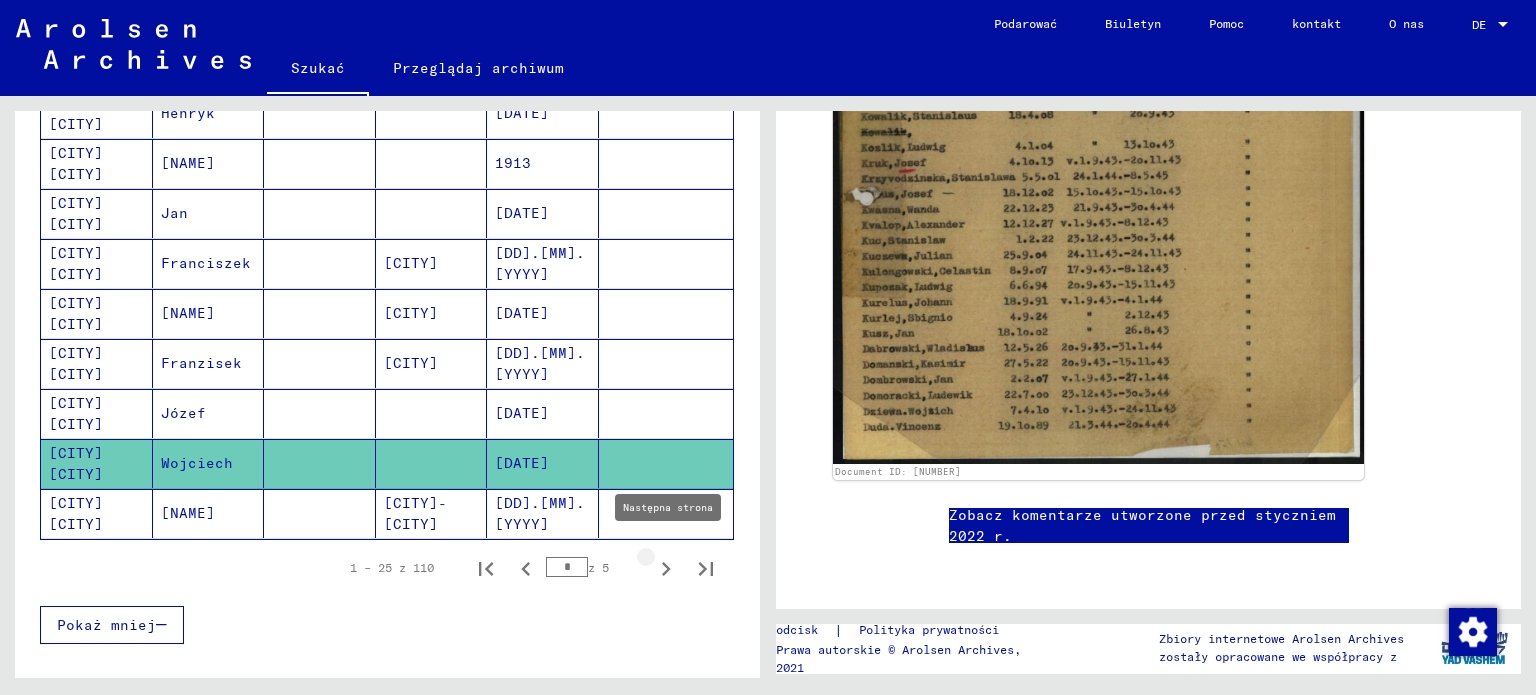 click 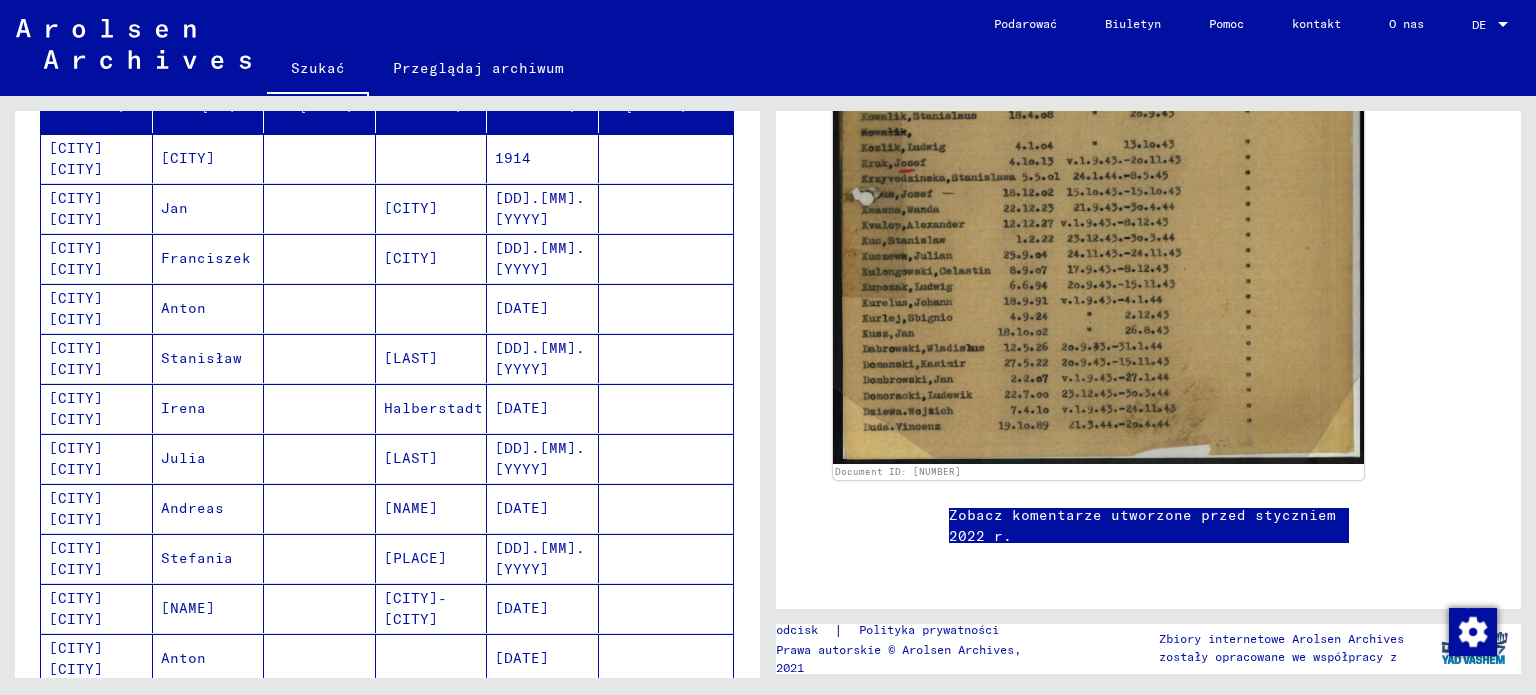 scroll, scrollTop: 296, scrollLeft: 0, axis: vertical 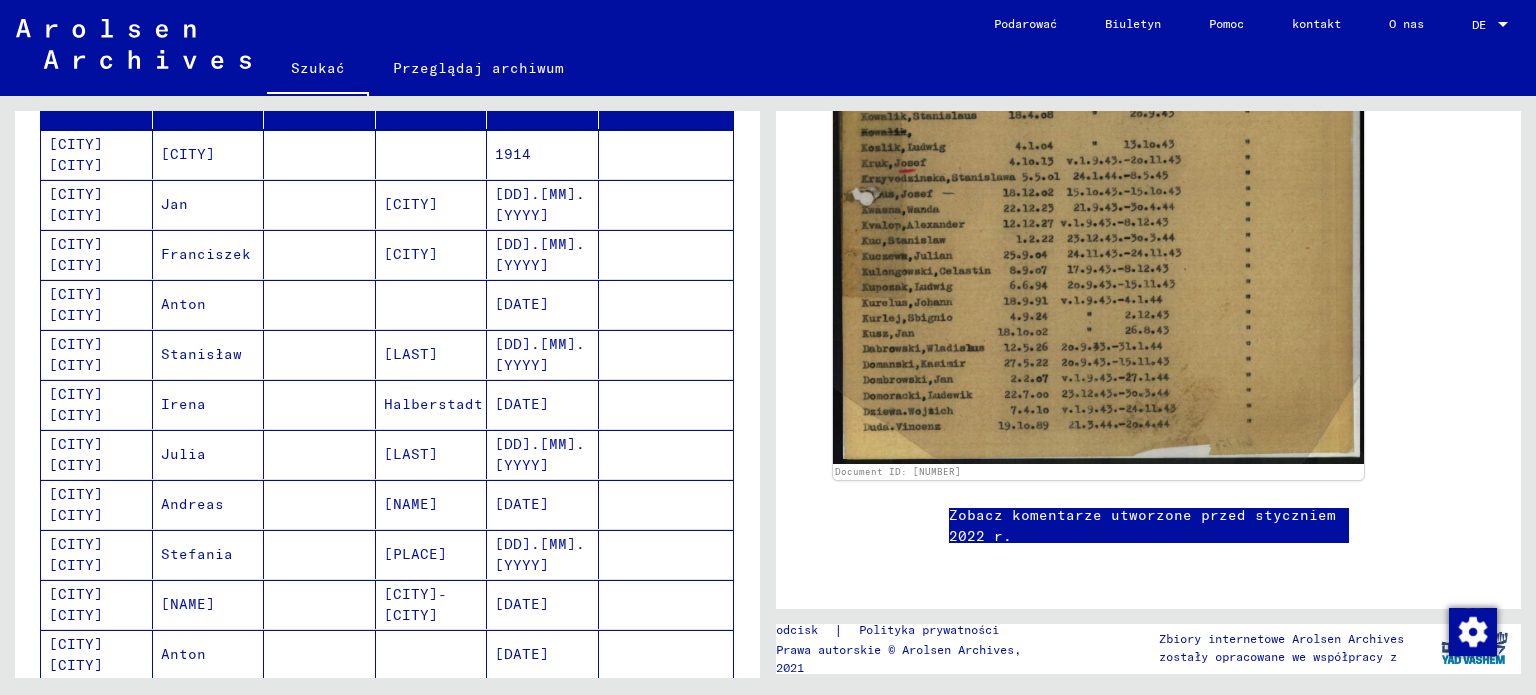 click on "1914" at bounding box center (540, 204) 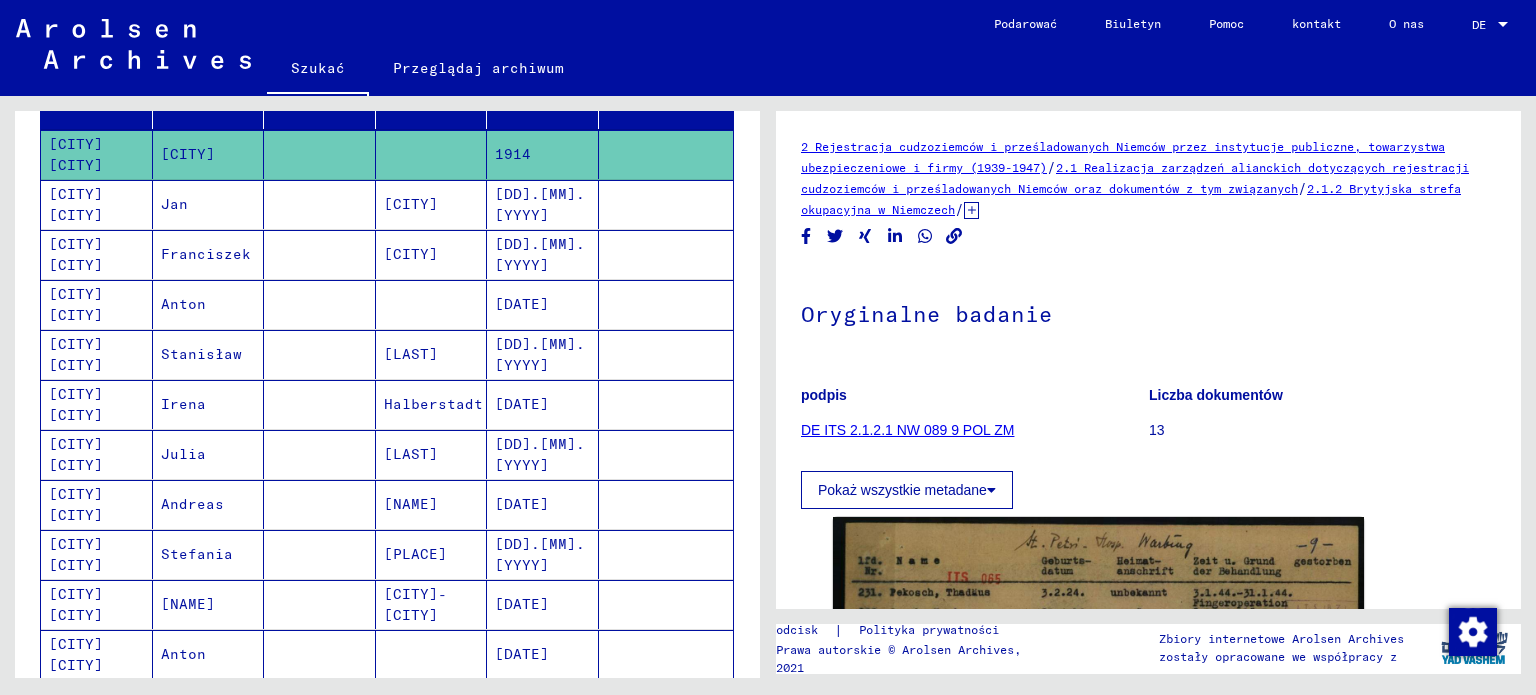 scroll, scrollTop: 0, scrollLeft: 0, axis: both 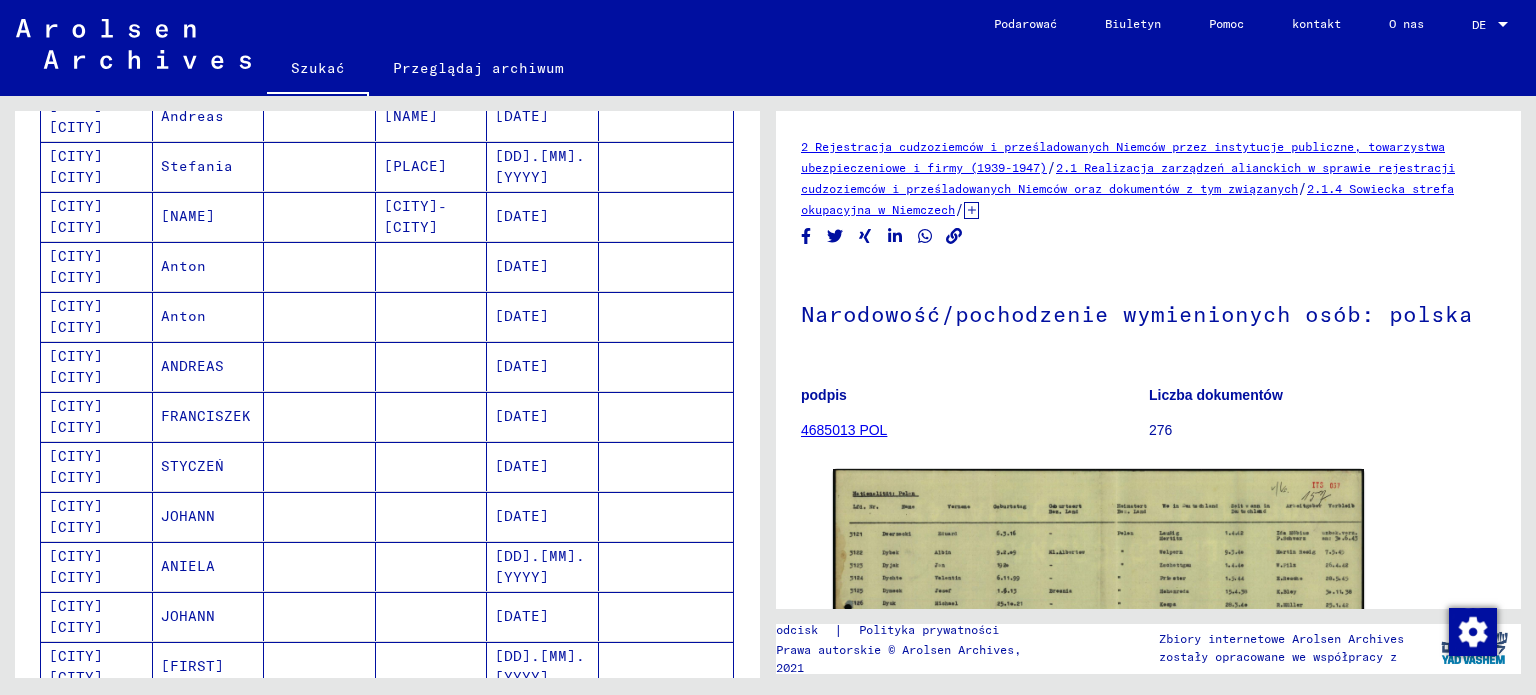 click on "[DATE]" at bounding box center (522, 316) 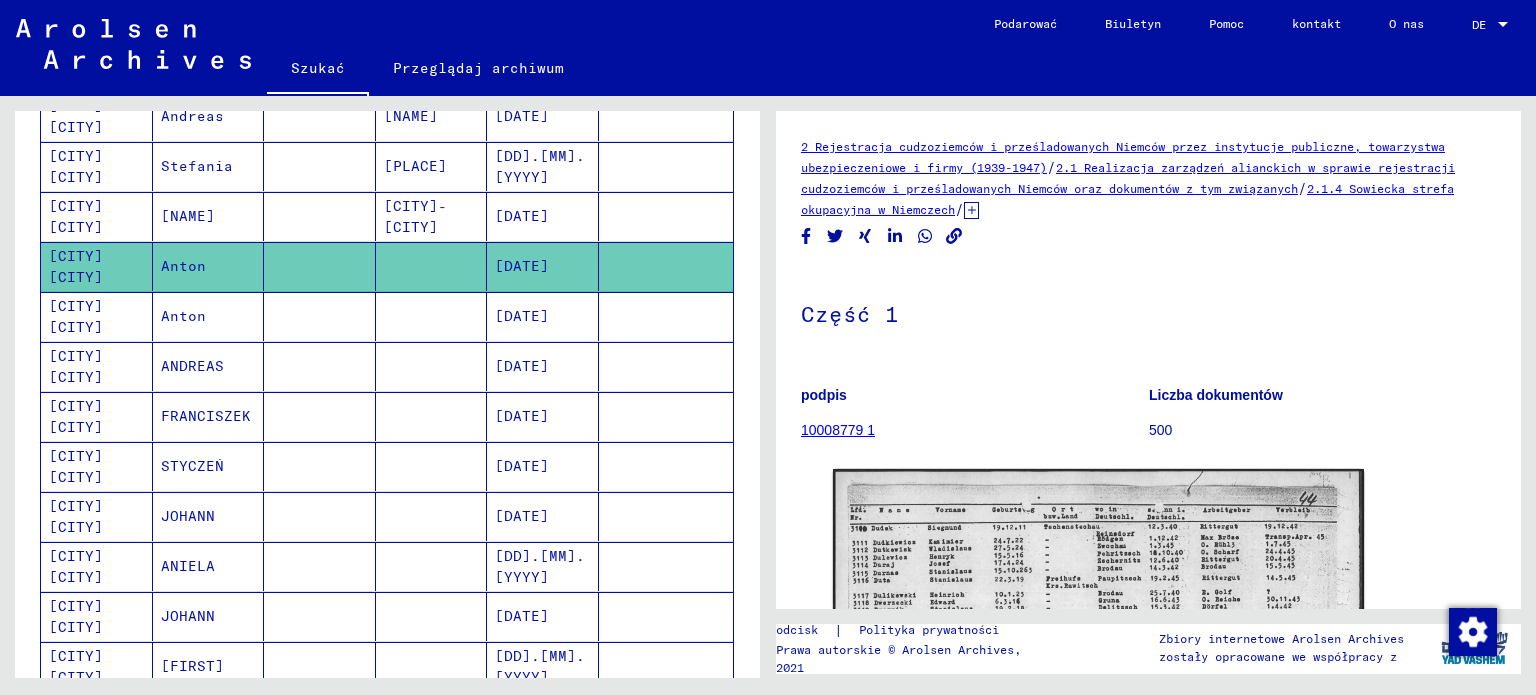 scroll, scrollTop: 0, scrollLeft: 0, axis: both 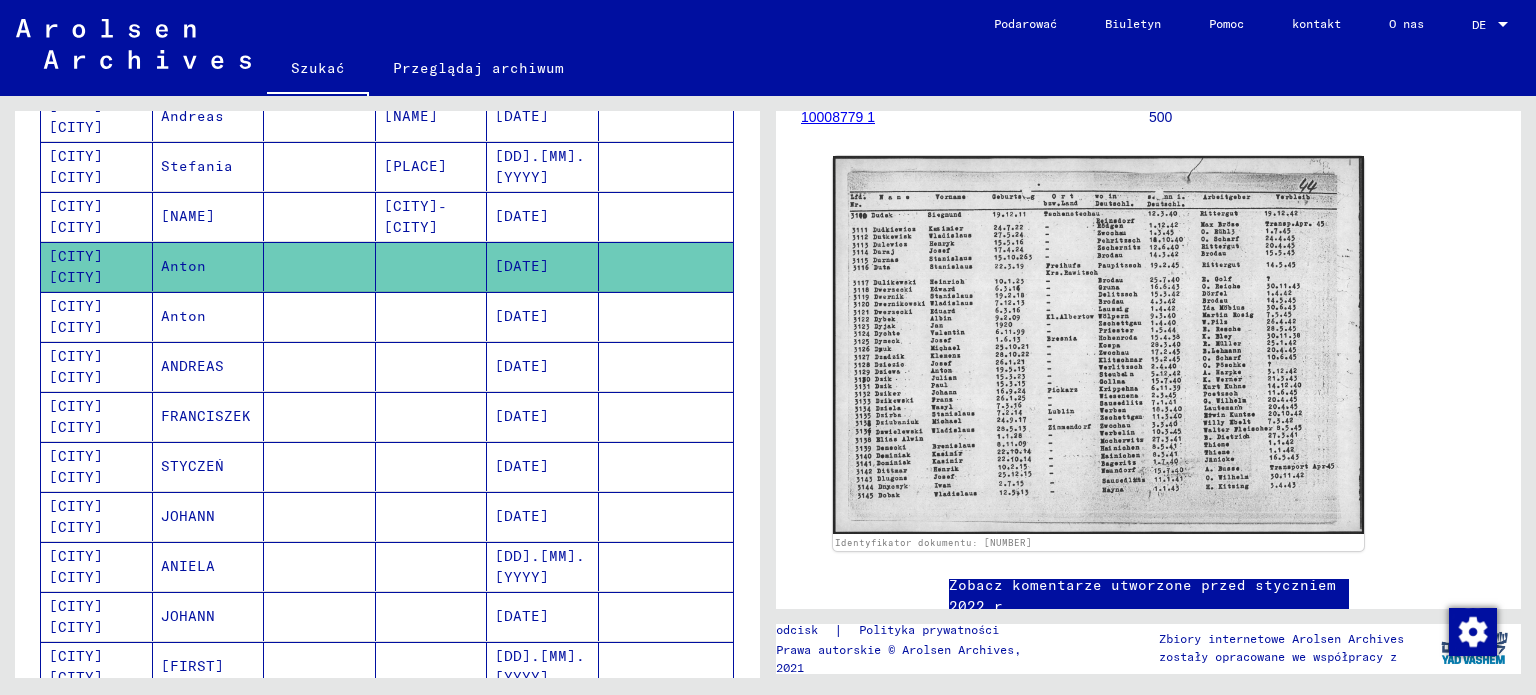 click on "[DATE]" at bounding box center (522, 366) 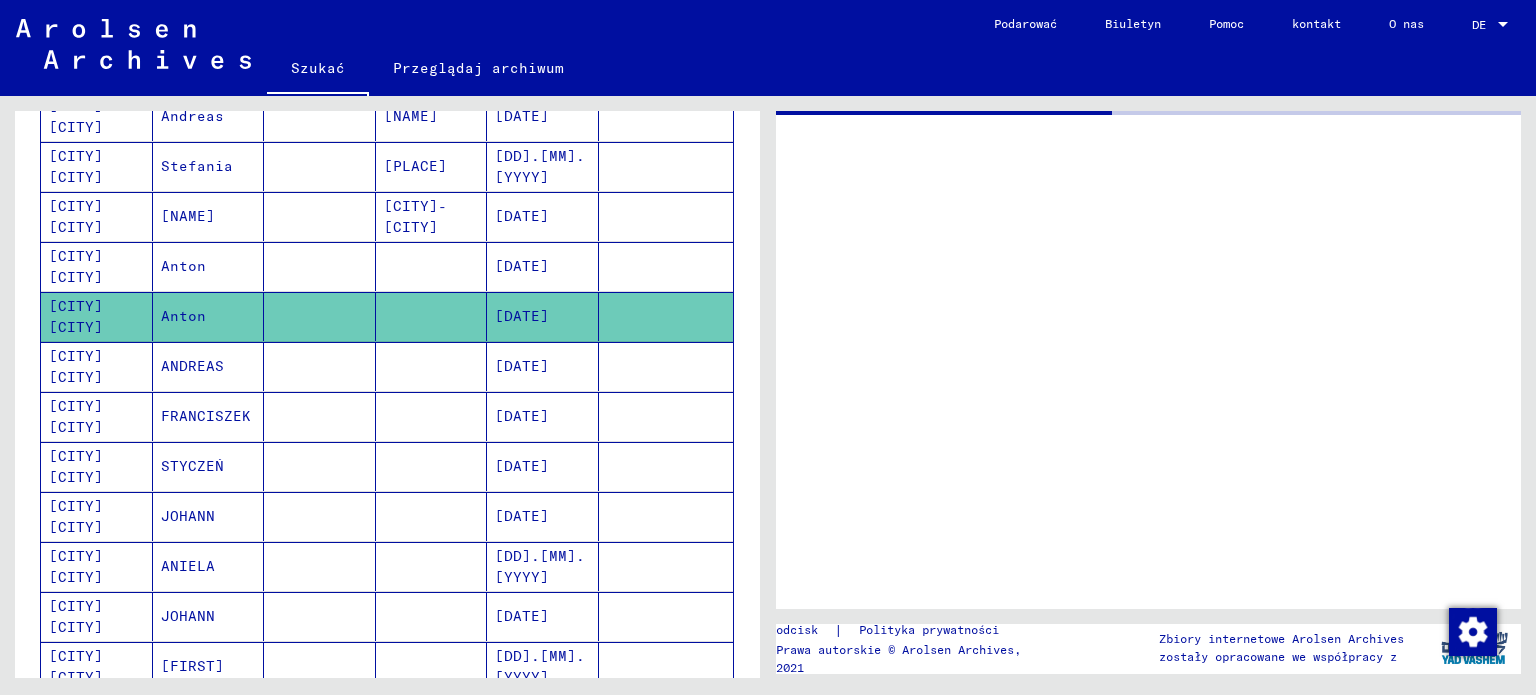 scroll, scrollTop: 0, scrollLeft: 0, axis: both 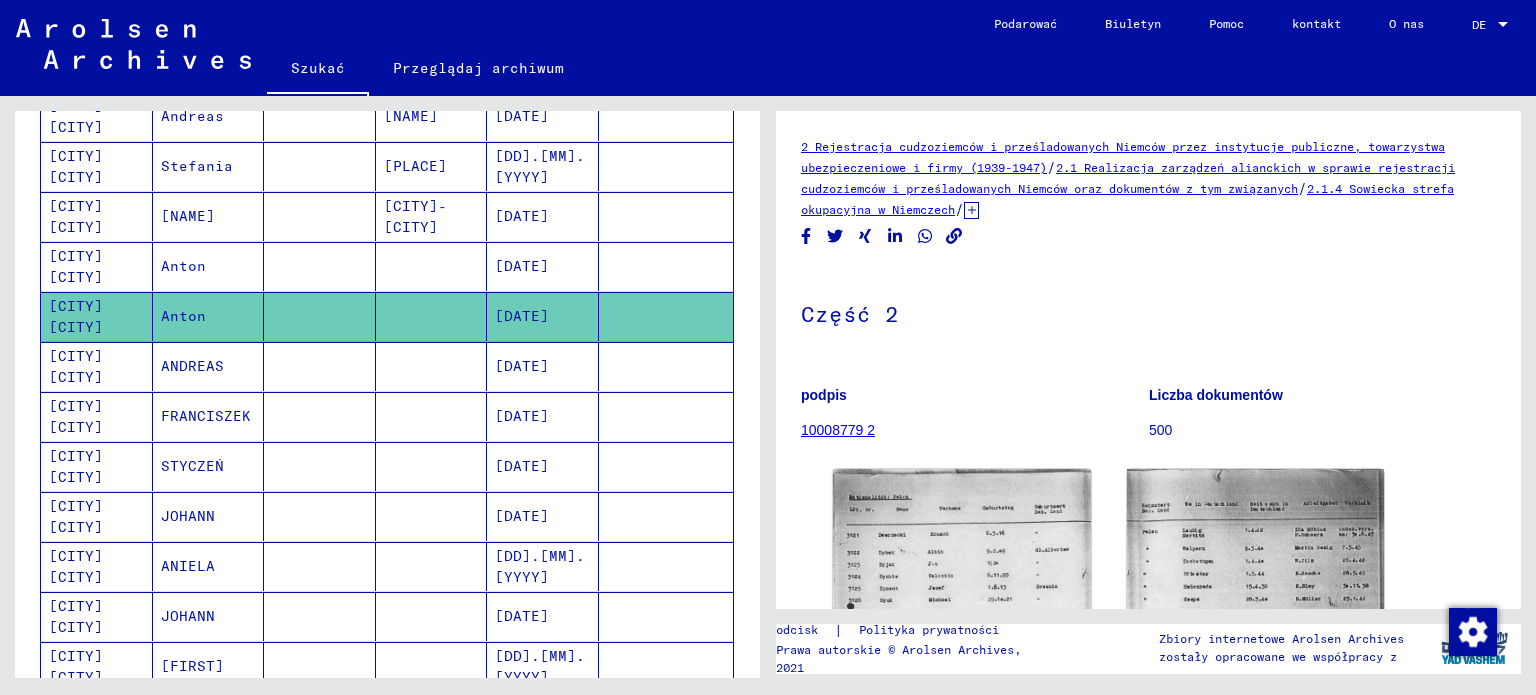 click on "[DATE]" at bounding box center (522, 466) 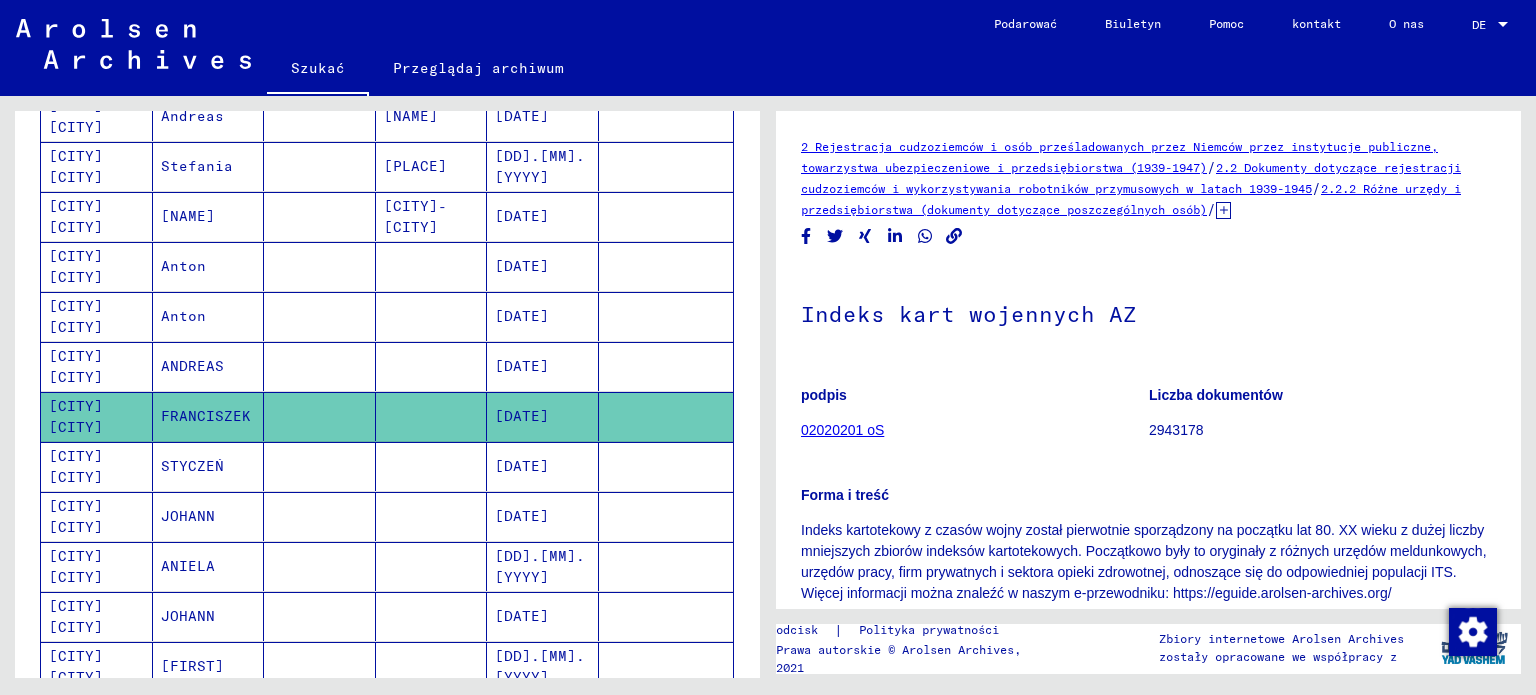 scroll, scrollTop: 0, scrollLeft: 0, axis: both 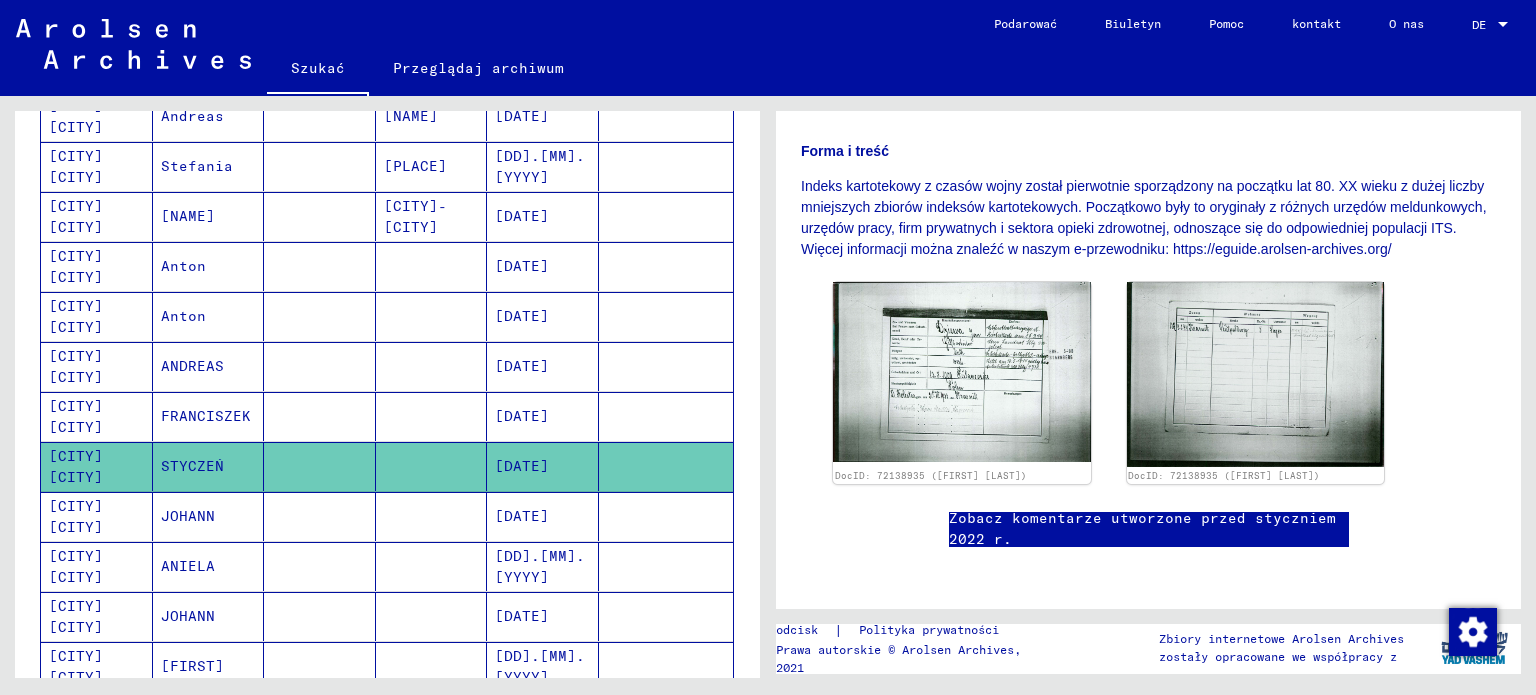 click on "[DD].[MM].[YYYY]" at bounding box center (540, 716) 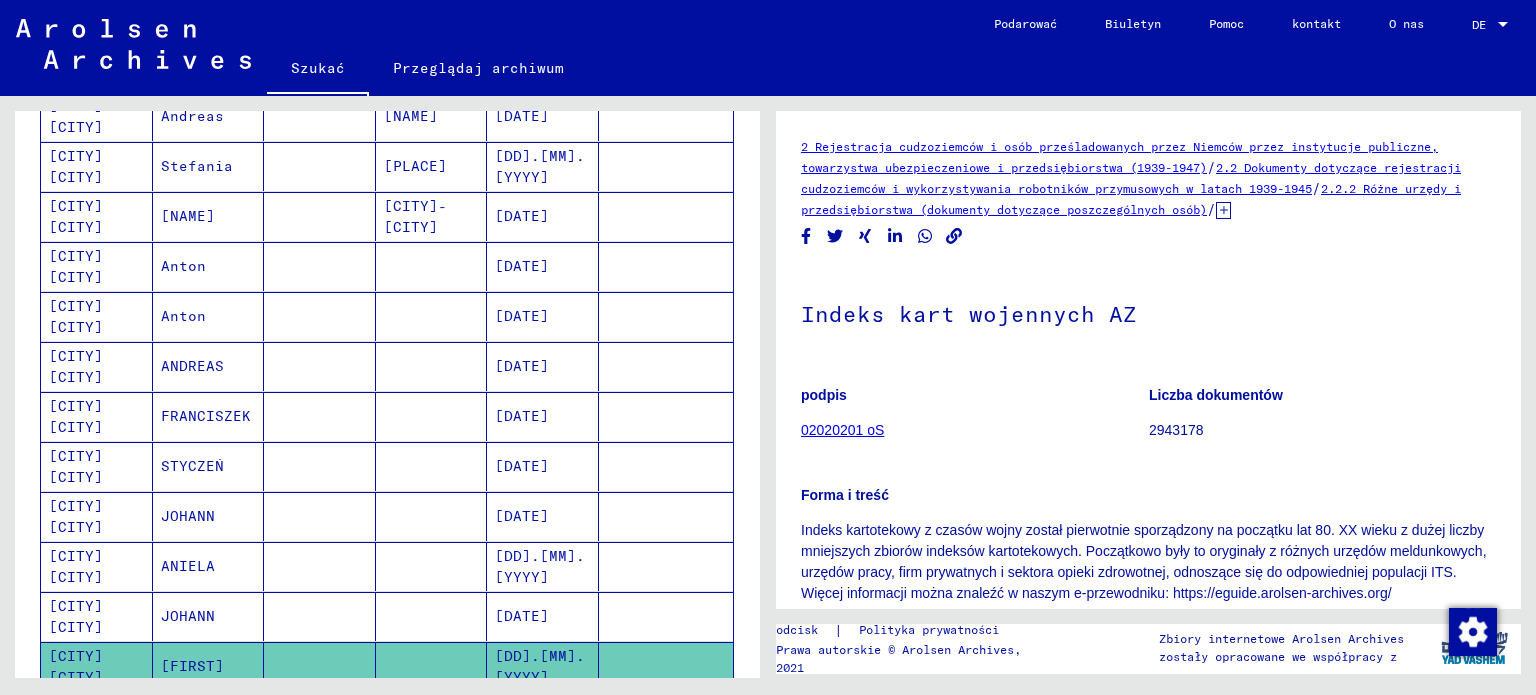 scroll, scrollTop: 0, scrollLeft: 0, axis: both 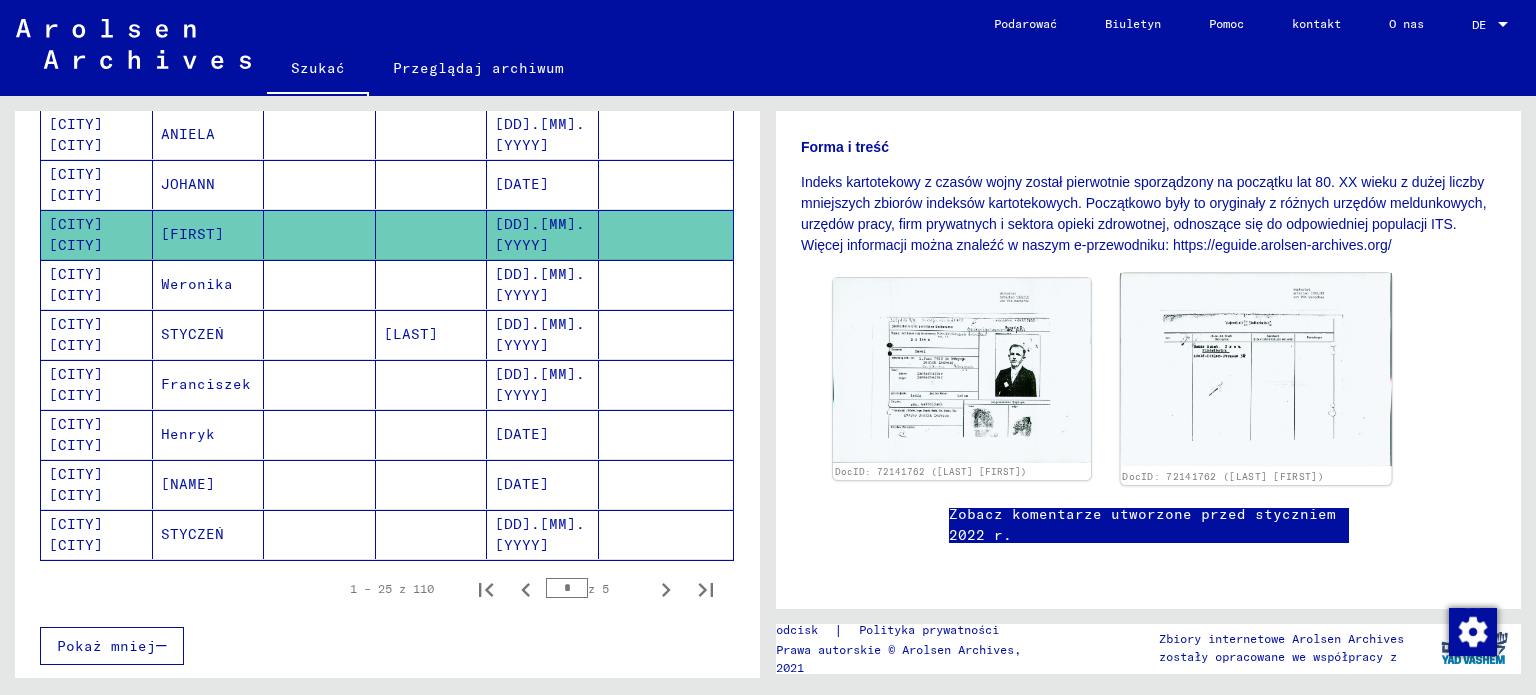 click 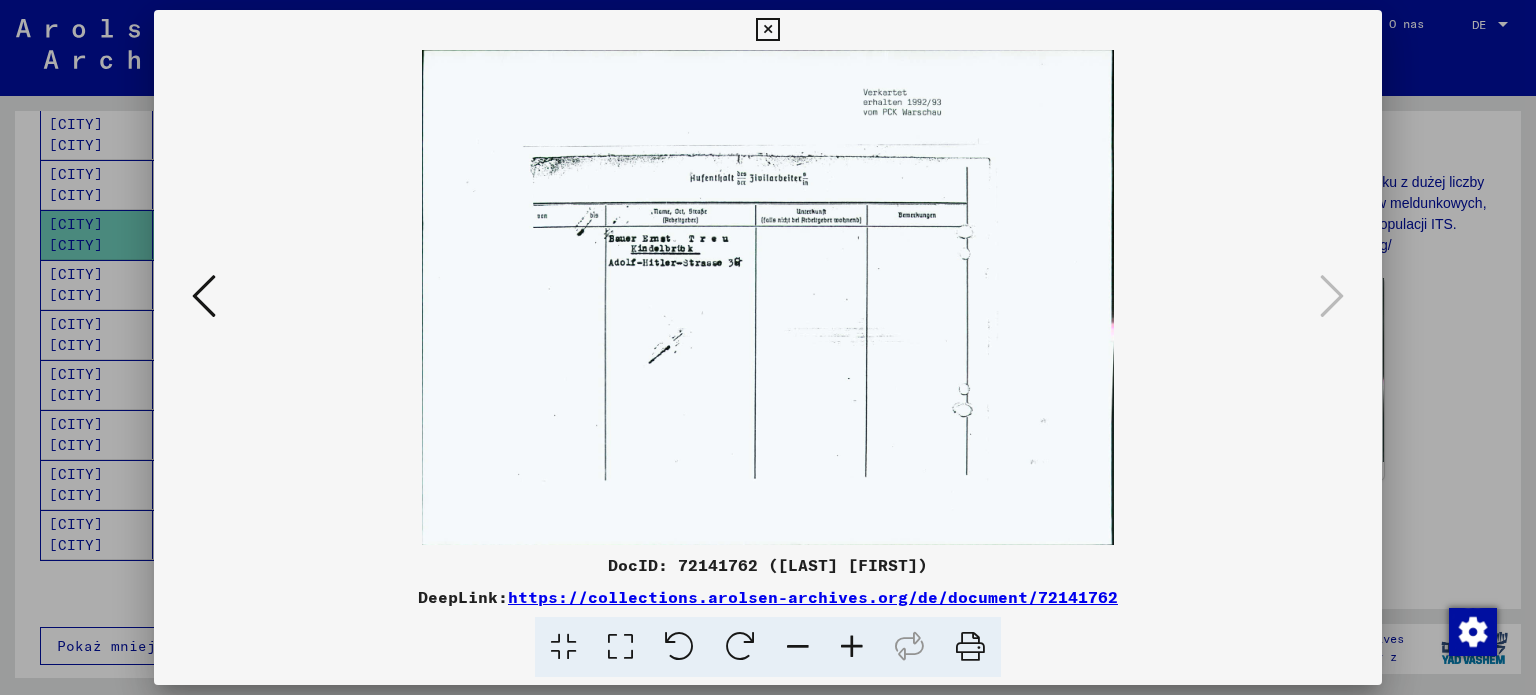click at bounding box center (204, 296) 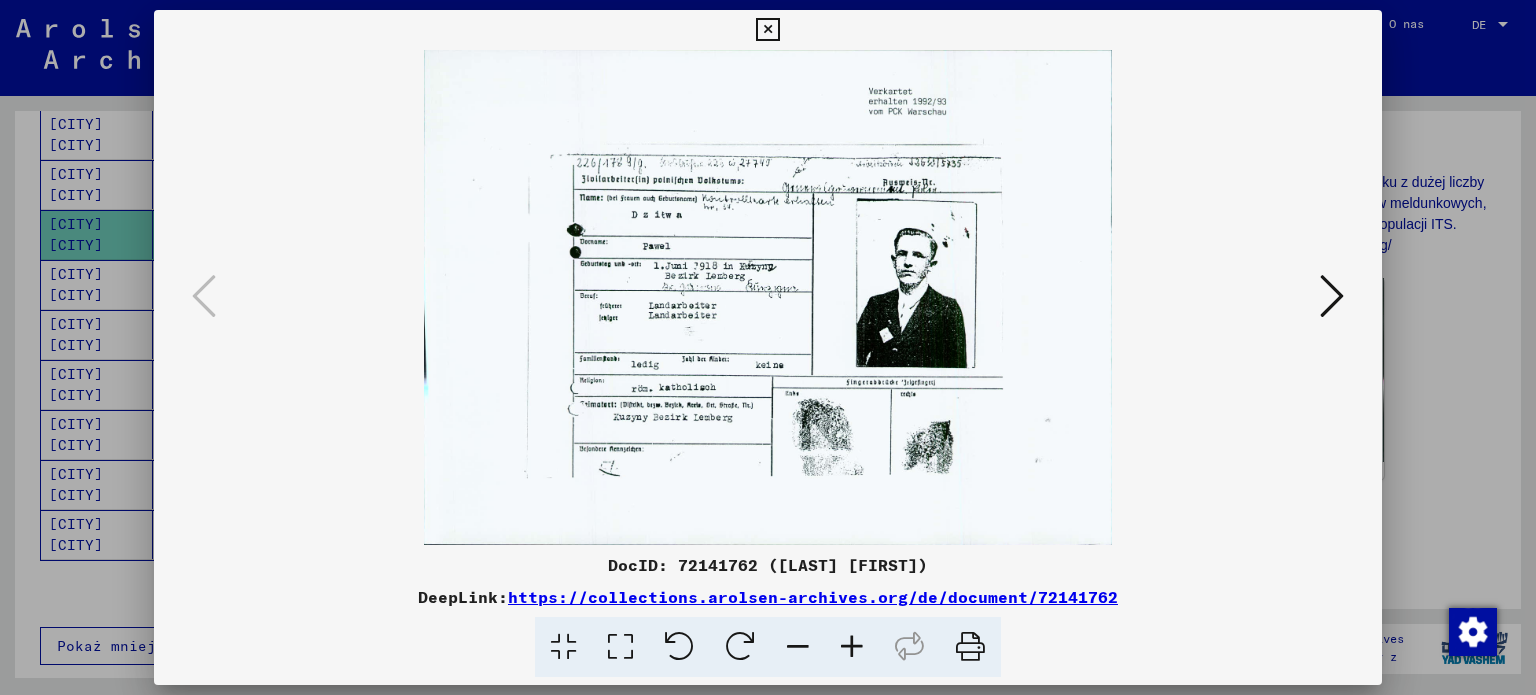 click at bounding box center [767, 30] 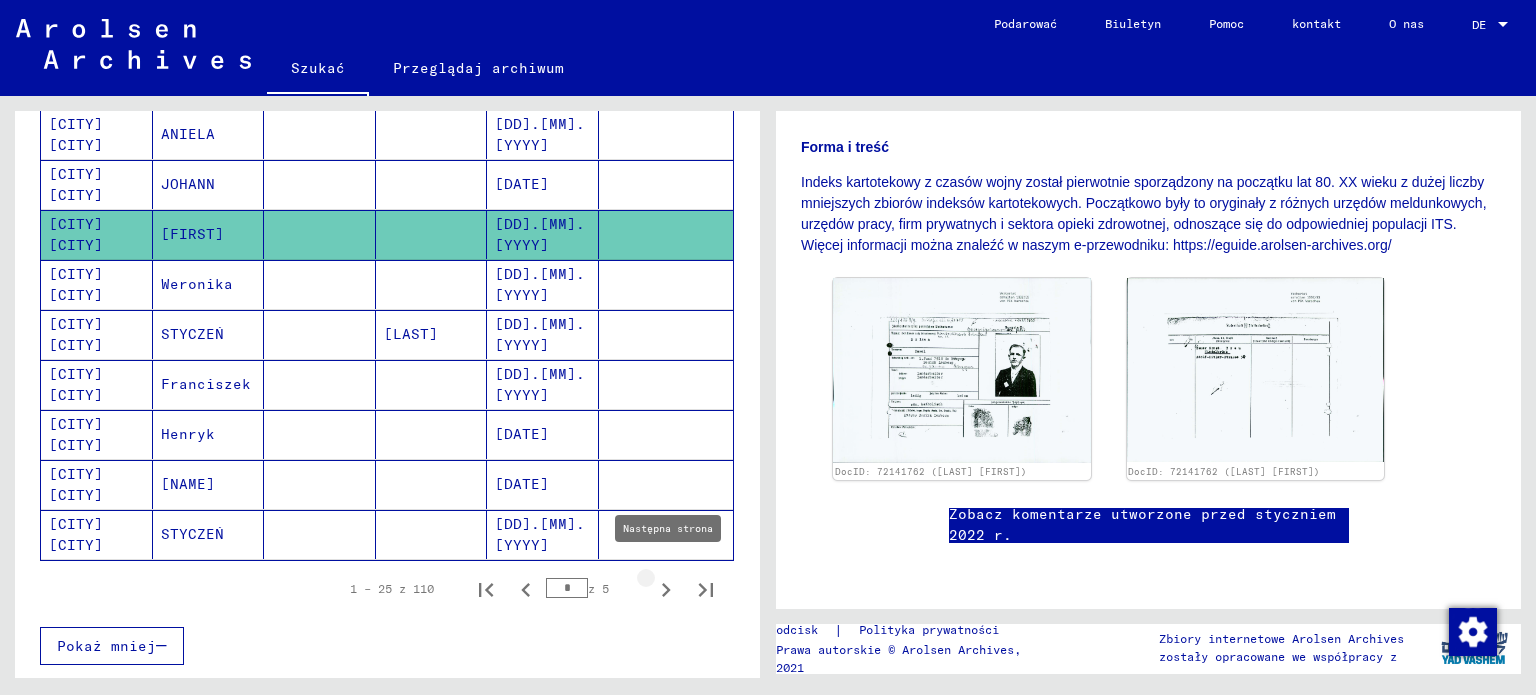 click 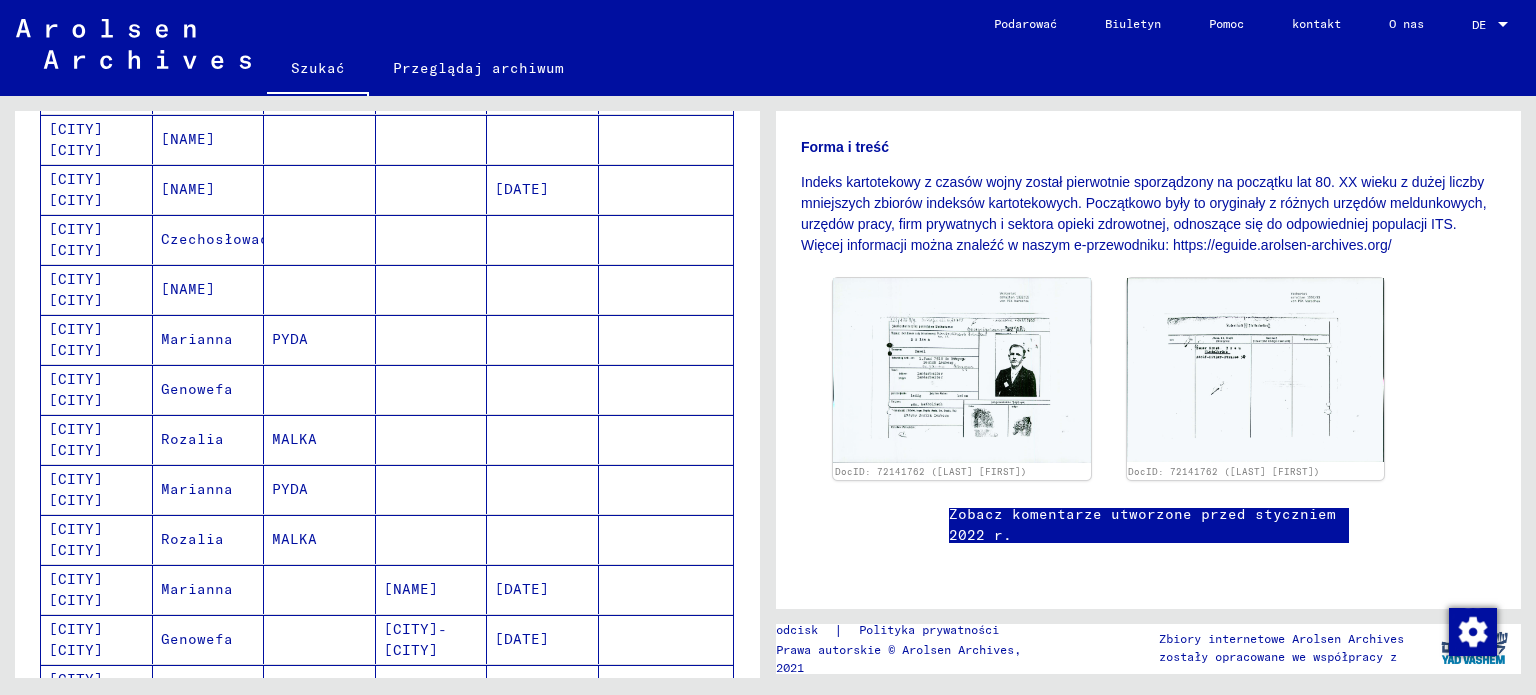 scroll, scrollTop: 493, scrollLeft: 0, axis: vertical 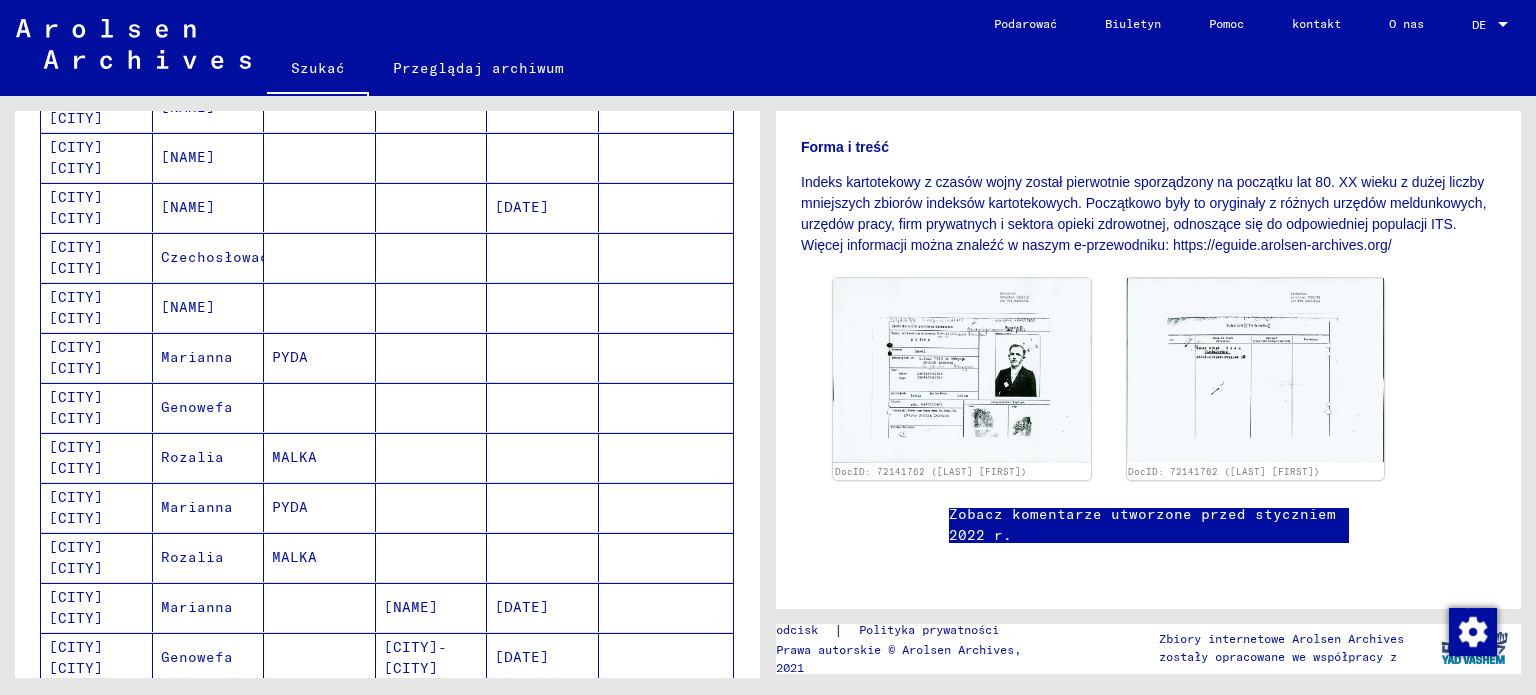 click at bounding box center [543, 307] 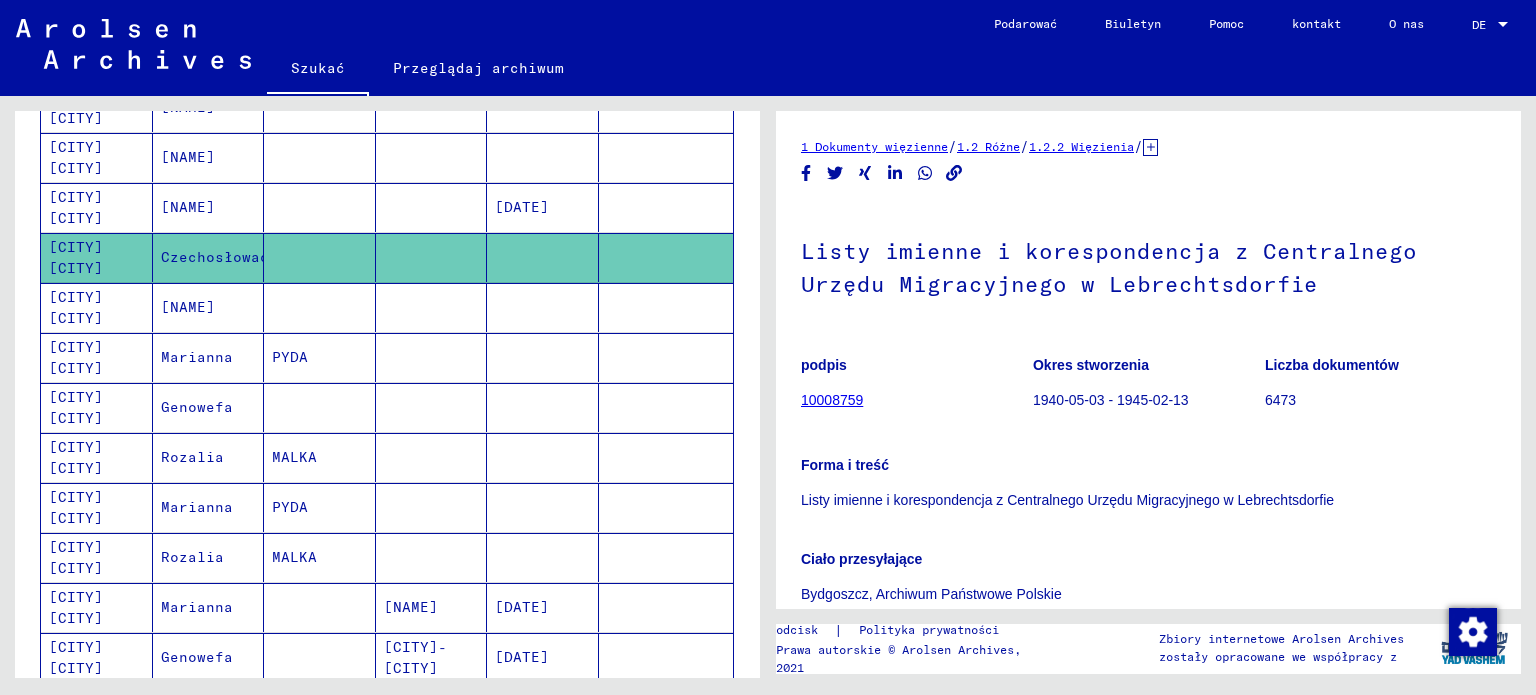 scroll, scrollTop: 0, scrollLeft: 0, axis: both 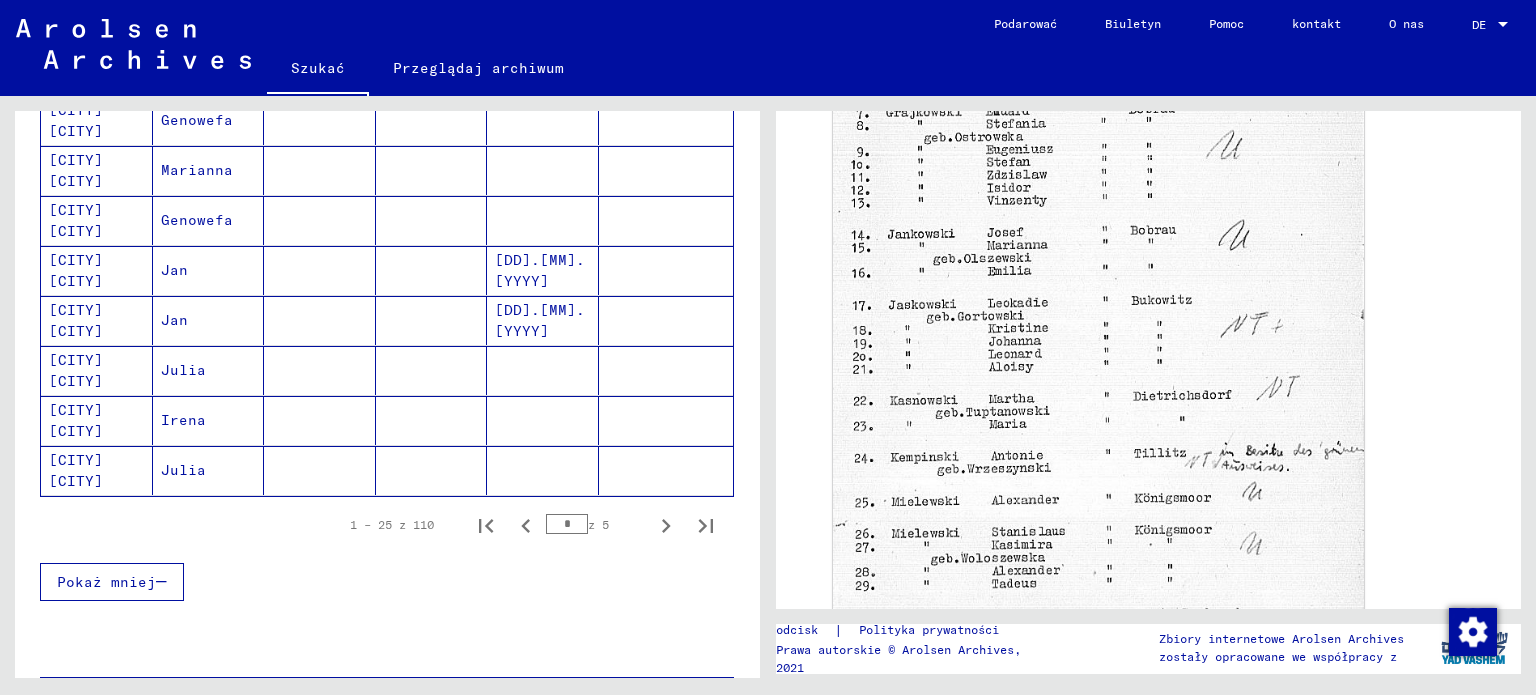 click on "[DD].[MM].[YYYY]" at bounding box center (543, 370) 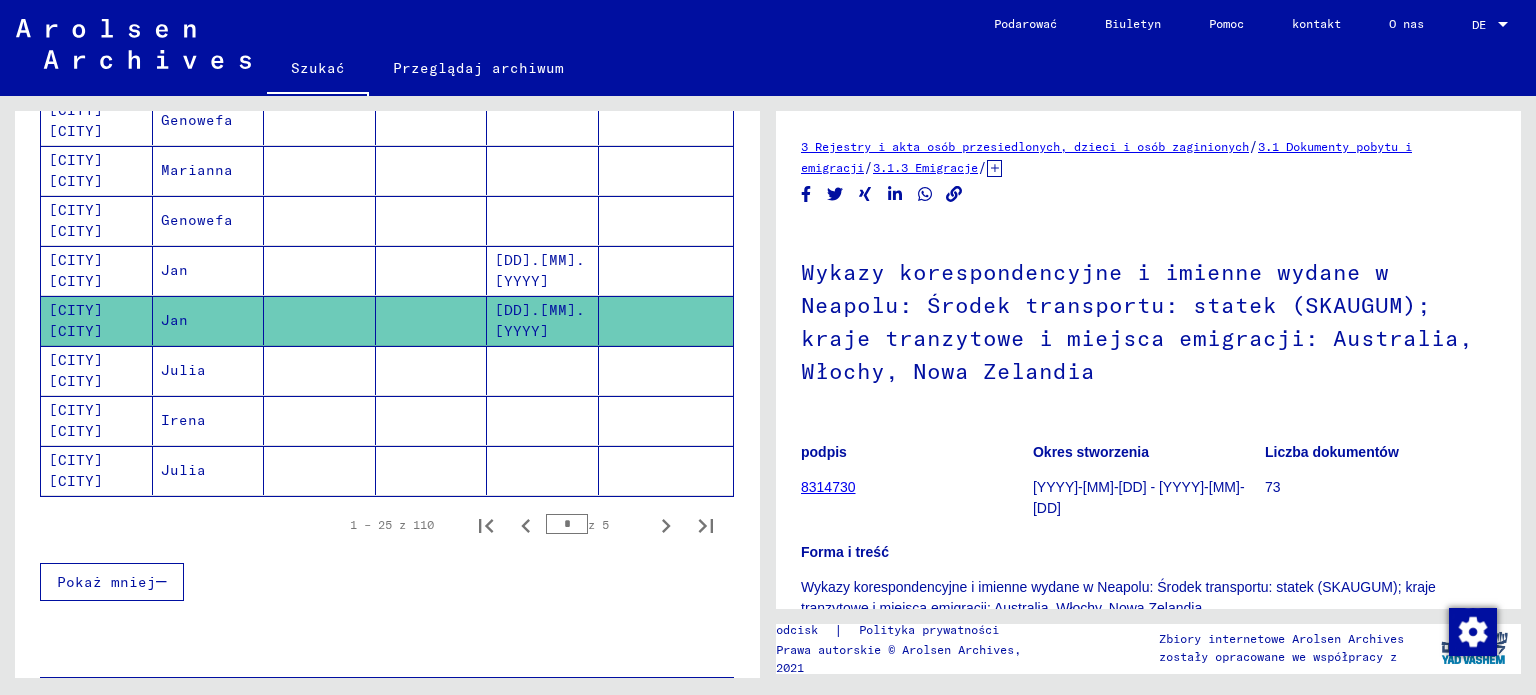 scroll, scrollTop: 0, scrollLeft: 0, axis: both 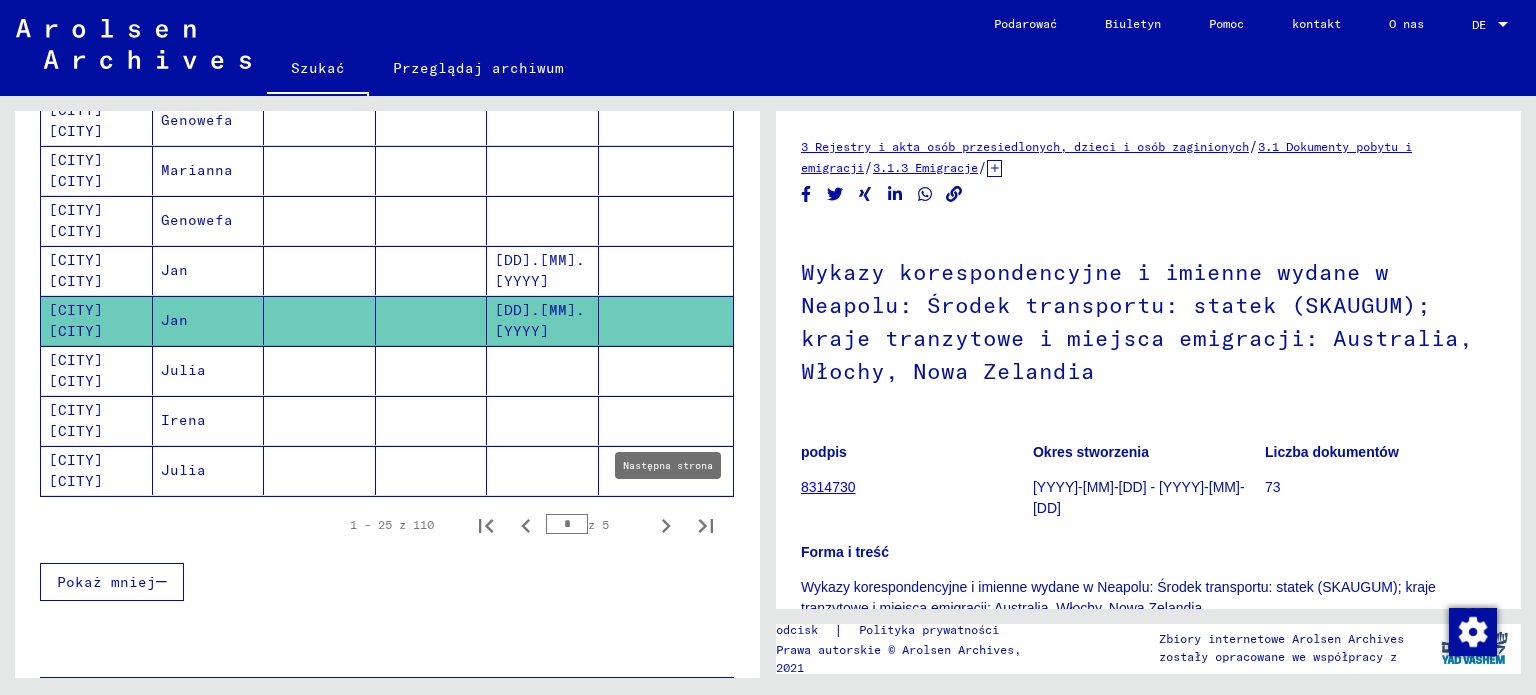 click 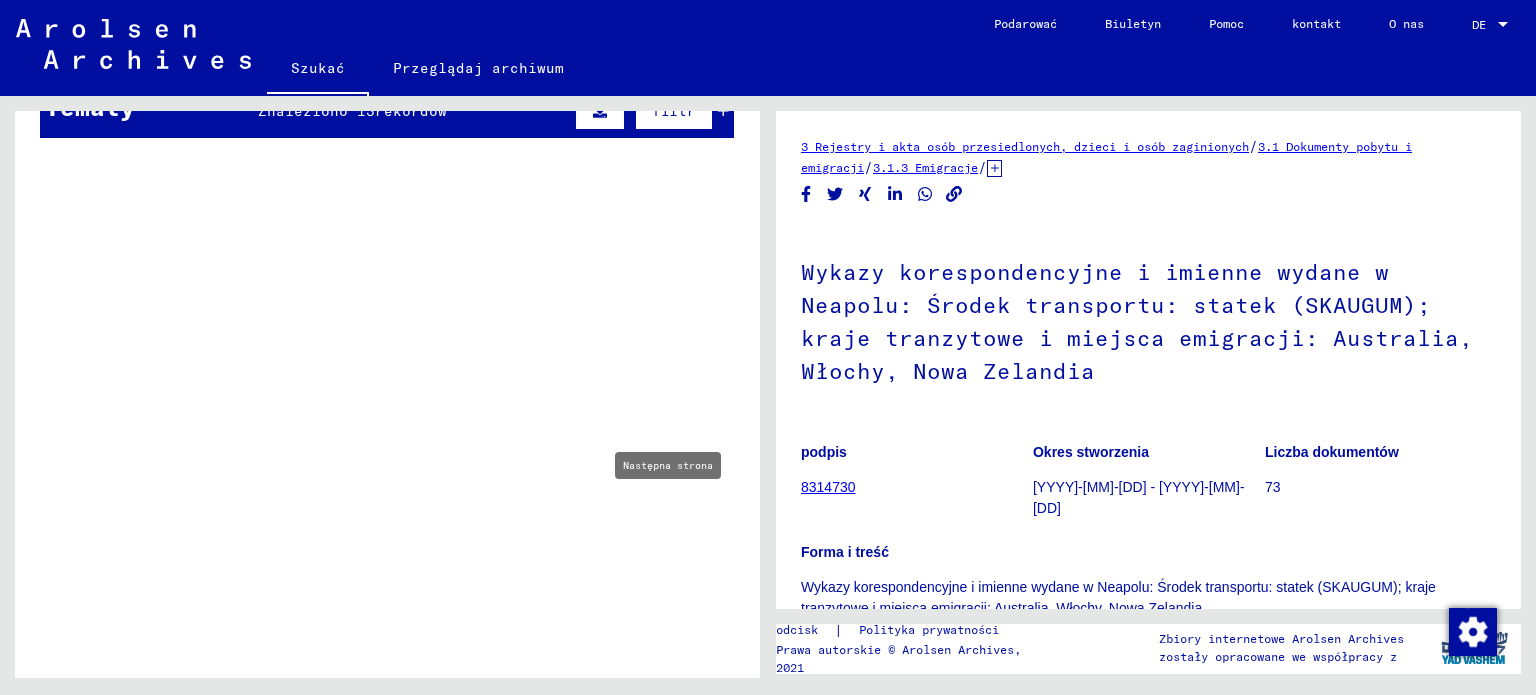 scroll, scrollTop: 1010, scrollLeft: 0, axis: vertical 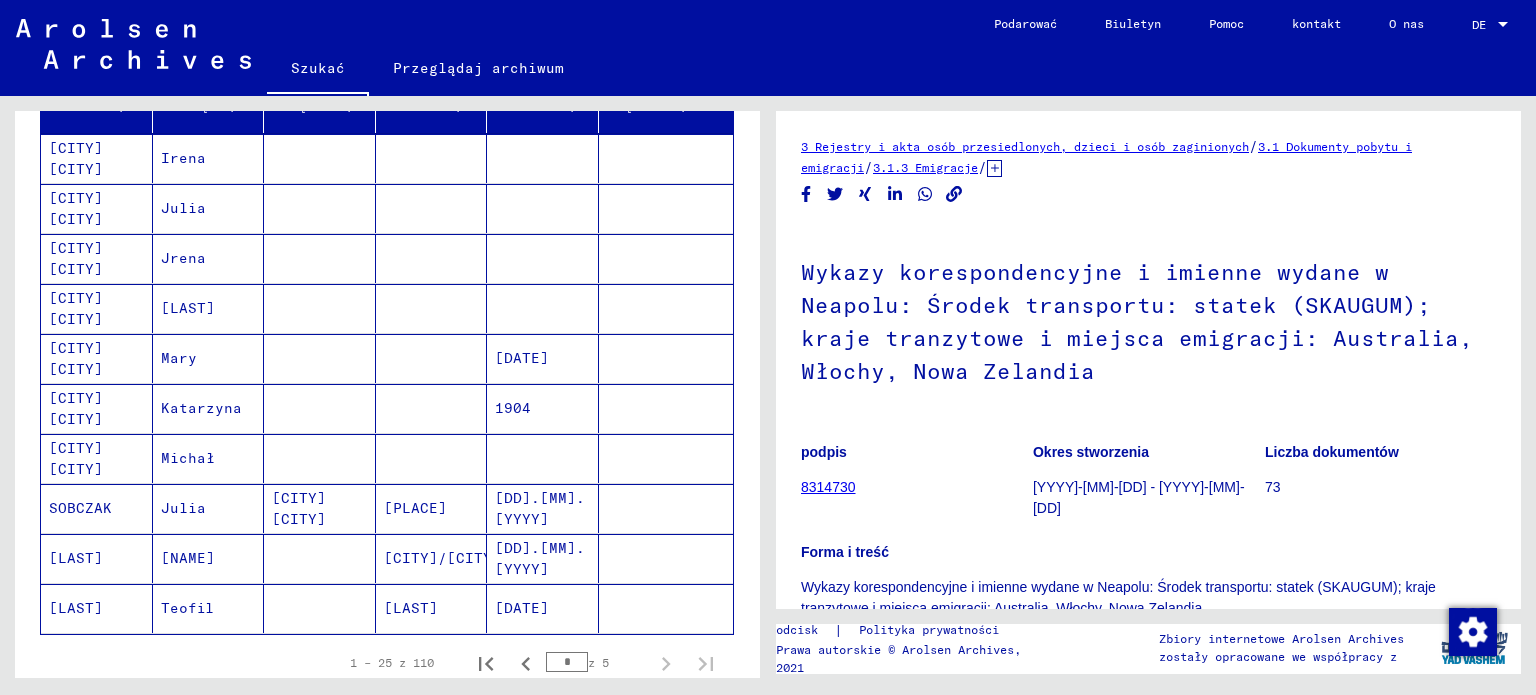 click on "[DATE]" 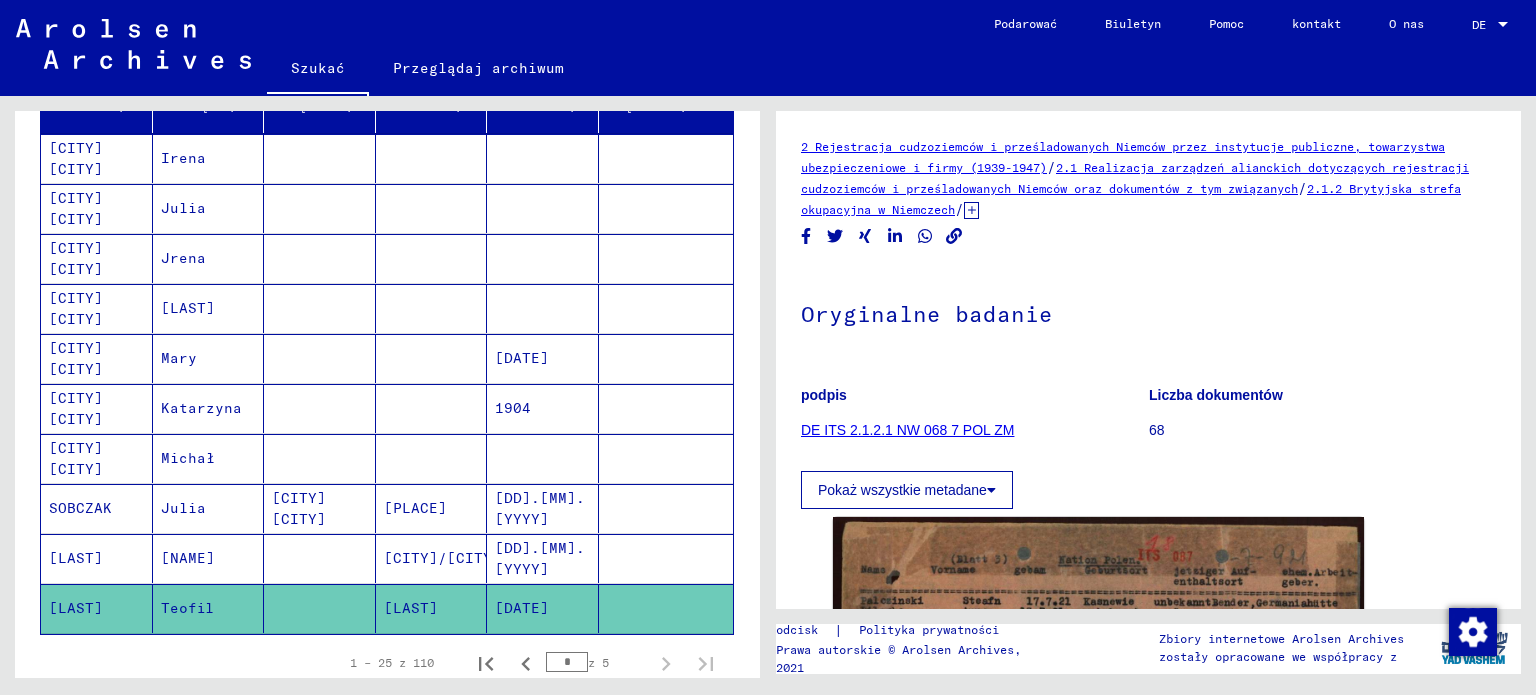 scroll, scrollTop: 0, scrollLeft: 0, axis: both 